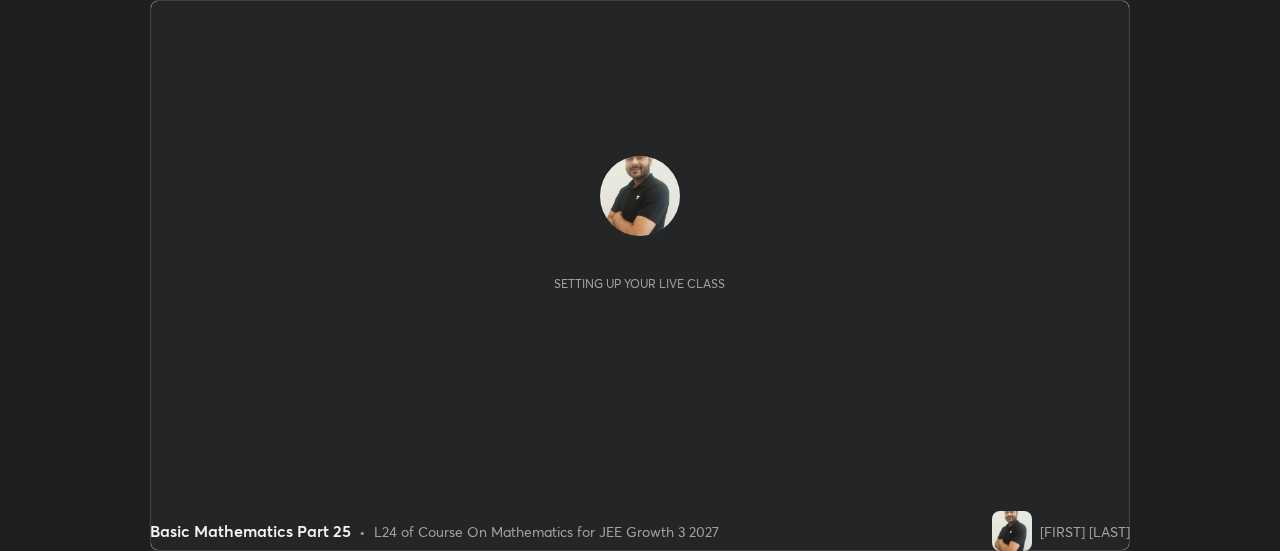 scroll, scrollTop: 0, scrollLeft: 0, axis: both 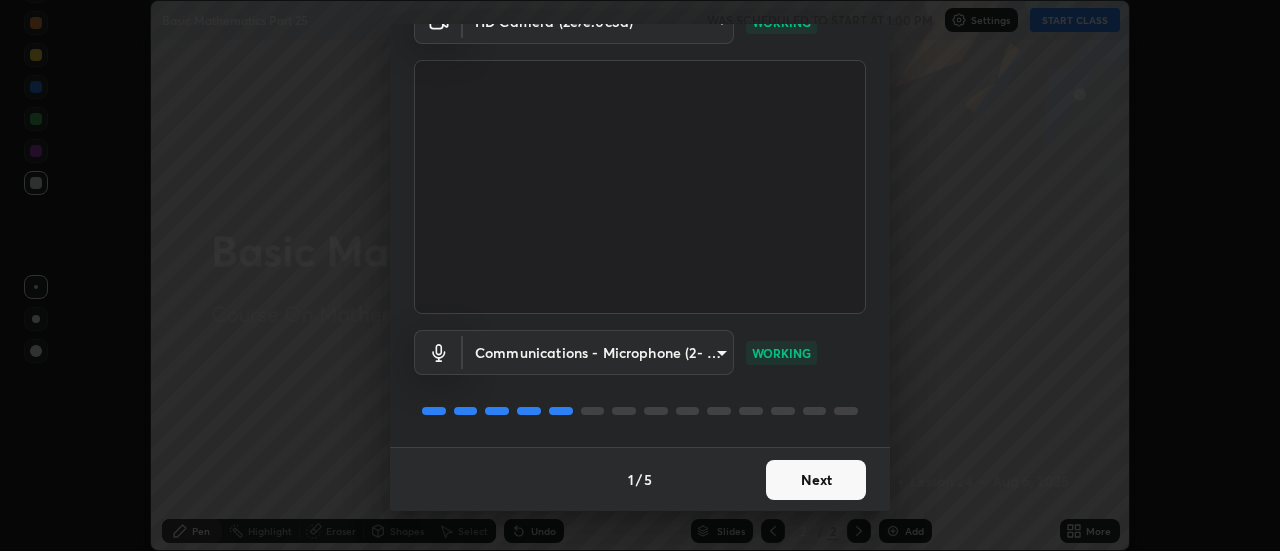 click on "Next" at bounding box center [816, 480] 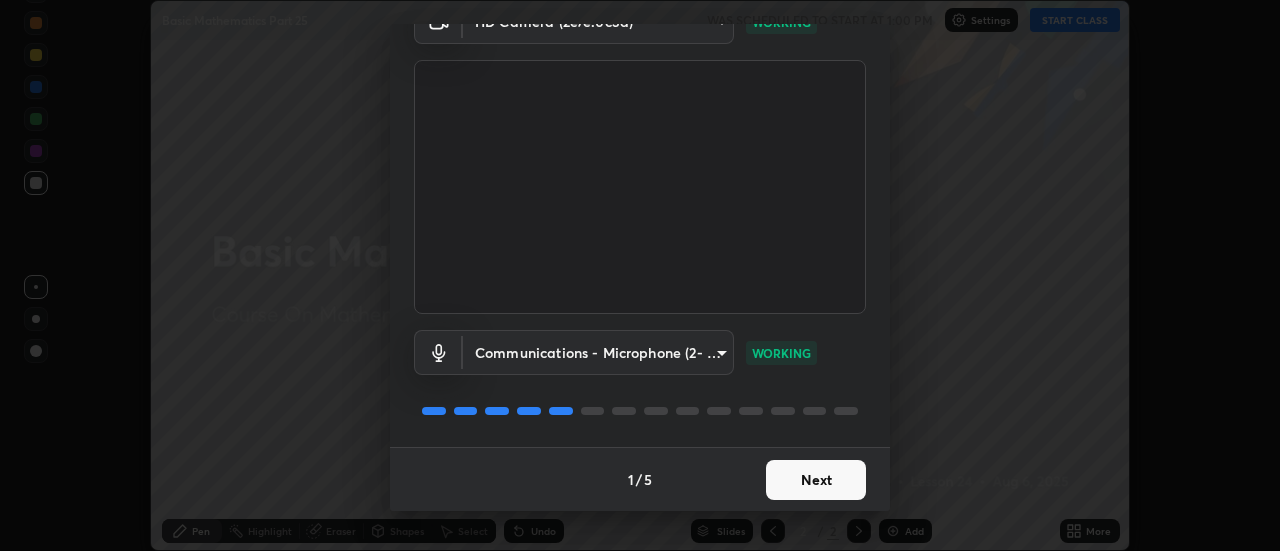 scroll, scrollTop: 0, scrollLeft: 0, axis: both 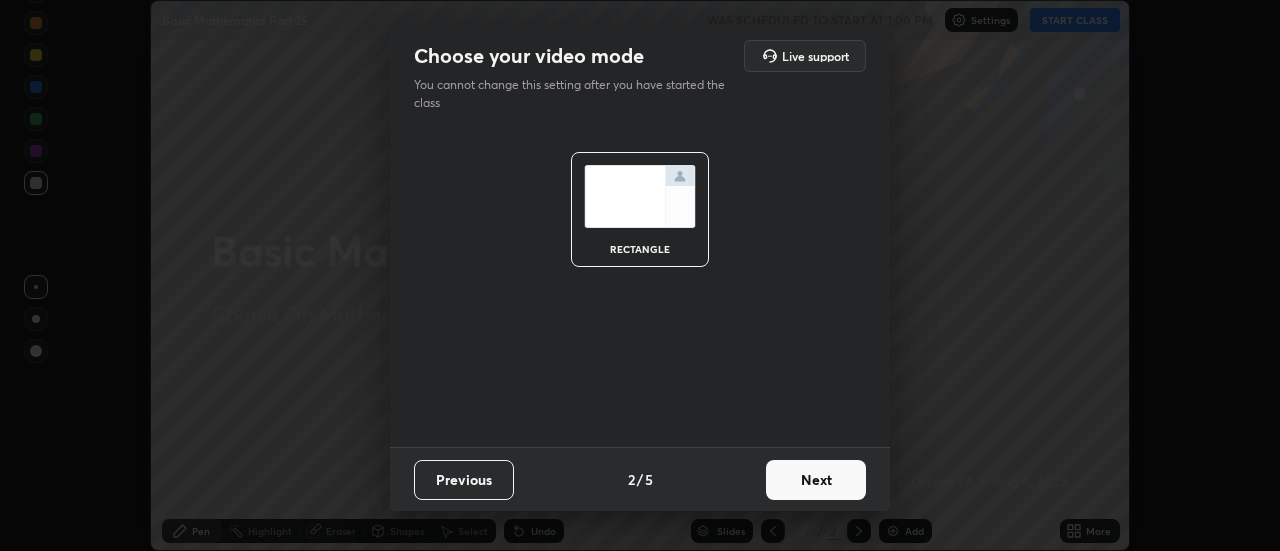 click on "Next" at bounding box center [816, 480] 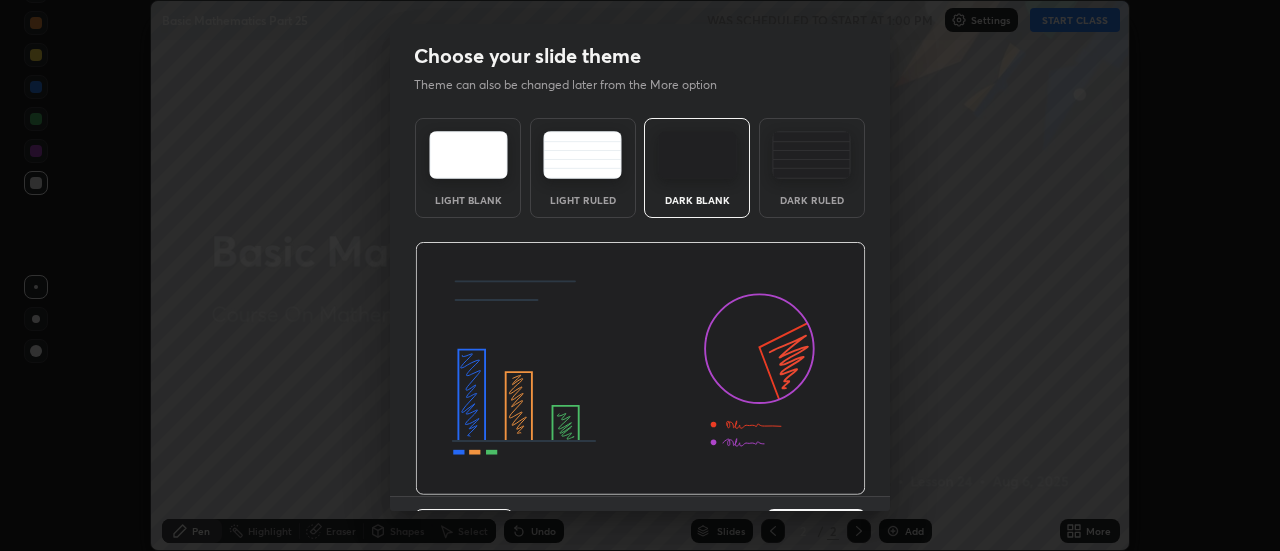 scroll, scrollTop: 49, scrollLeft: 0, axis: vertical 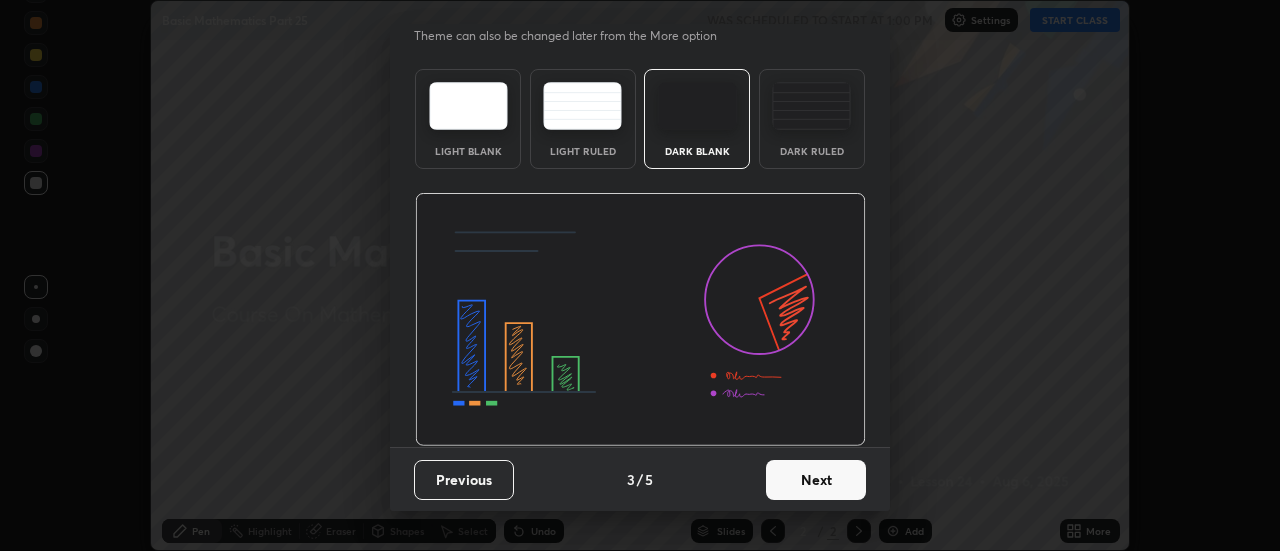 click on "Next" at bounding box center (816, 480) 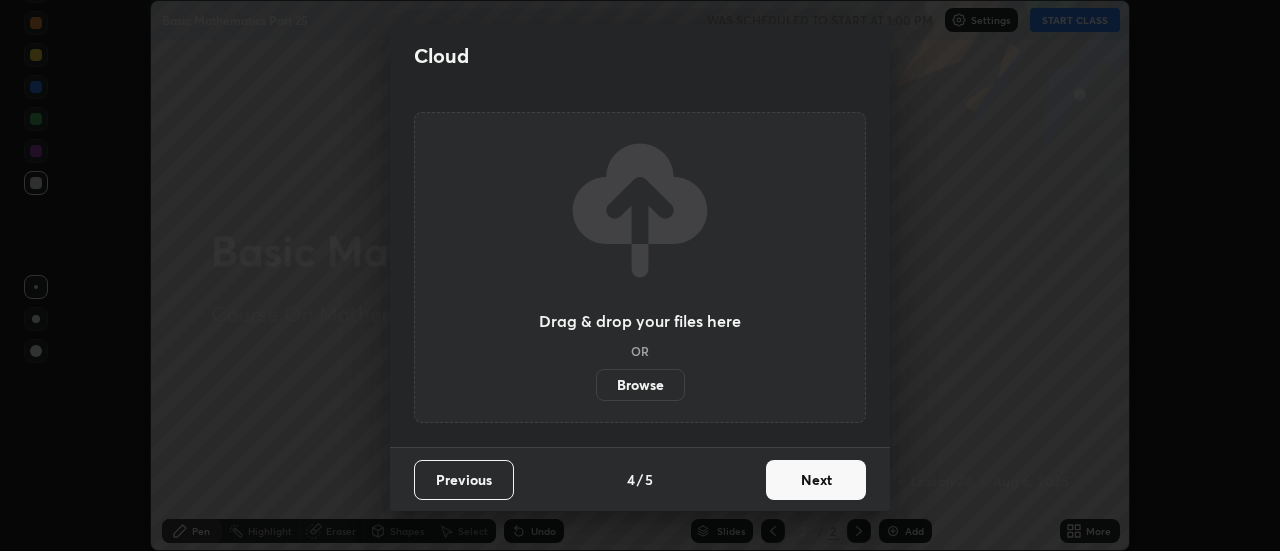 scroll, scrollTop: 0, scrollLeft: 0, axis: both 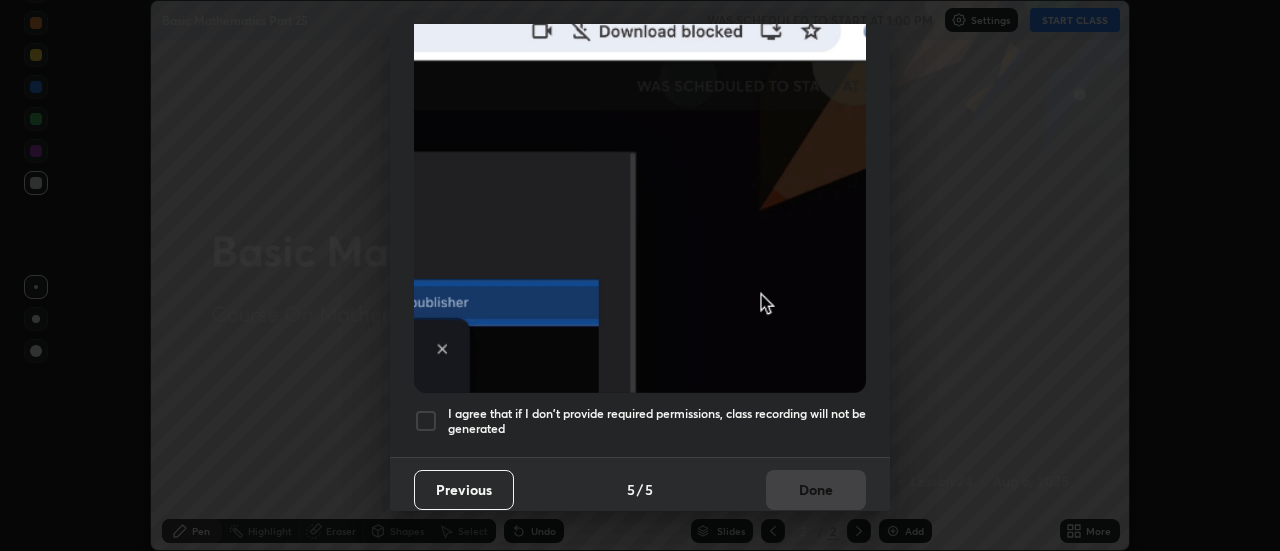 click on "I agree that if I don't provide required permissions, class recording will not be generated" at bounding box center (657, 421) 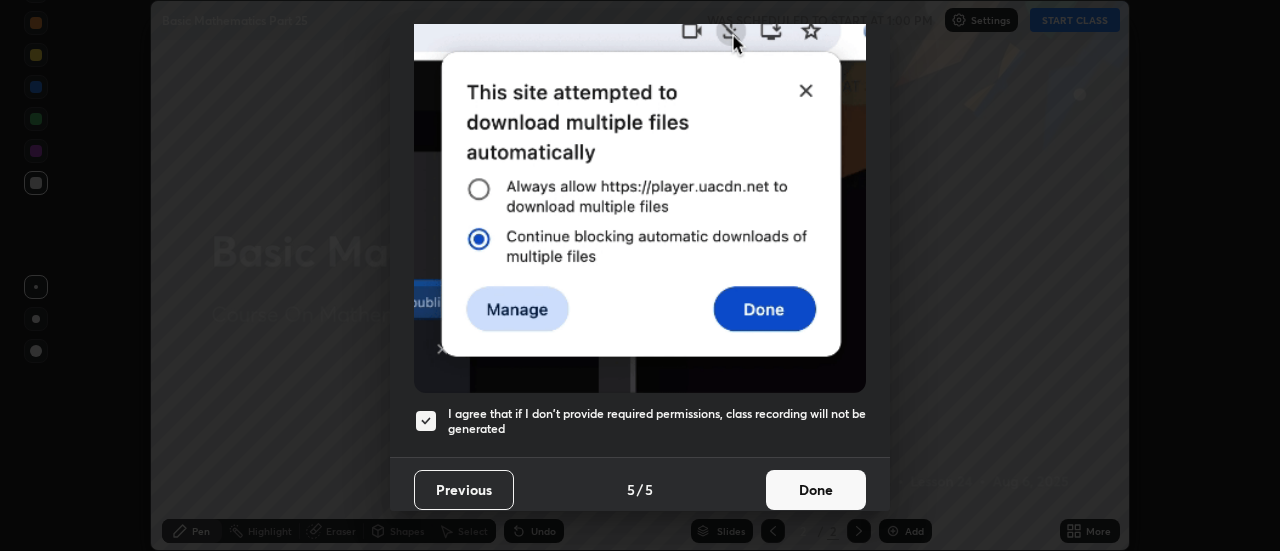 click on "Done" at bounding box center (816, 490) 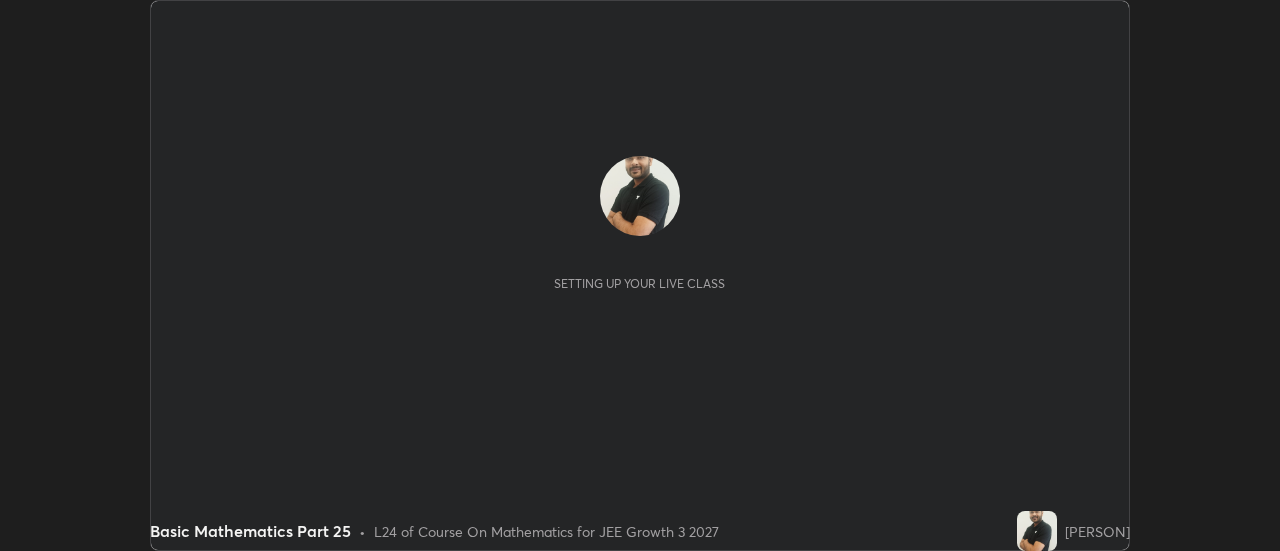 scroll, scrollTop: 0, scrollLeft: 0, axis: both 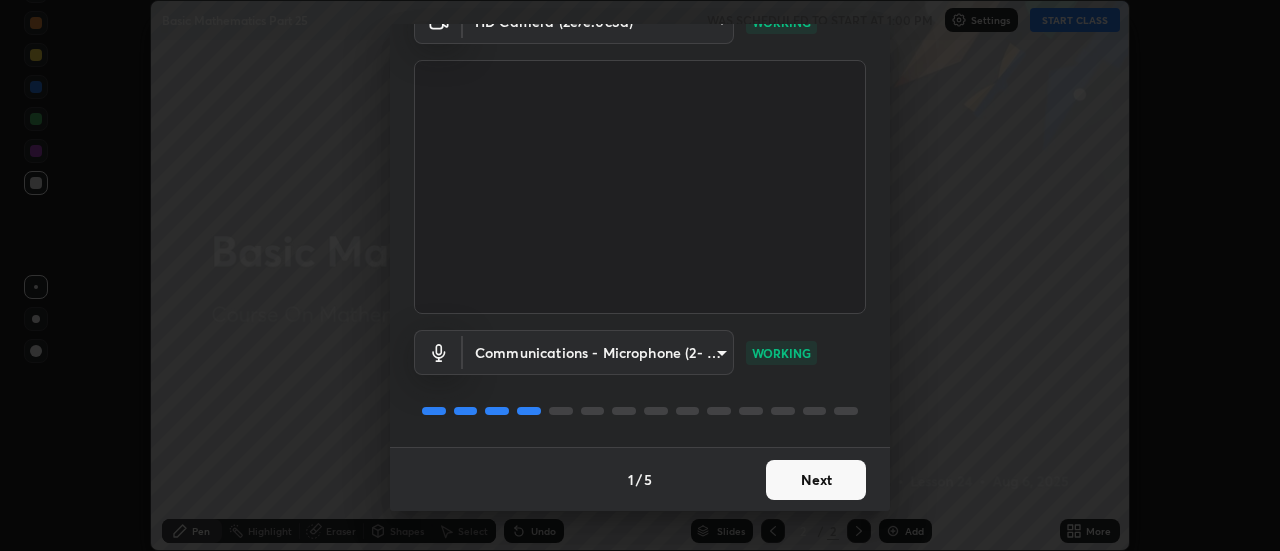click on "Next" at bounding box center (816, 480) 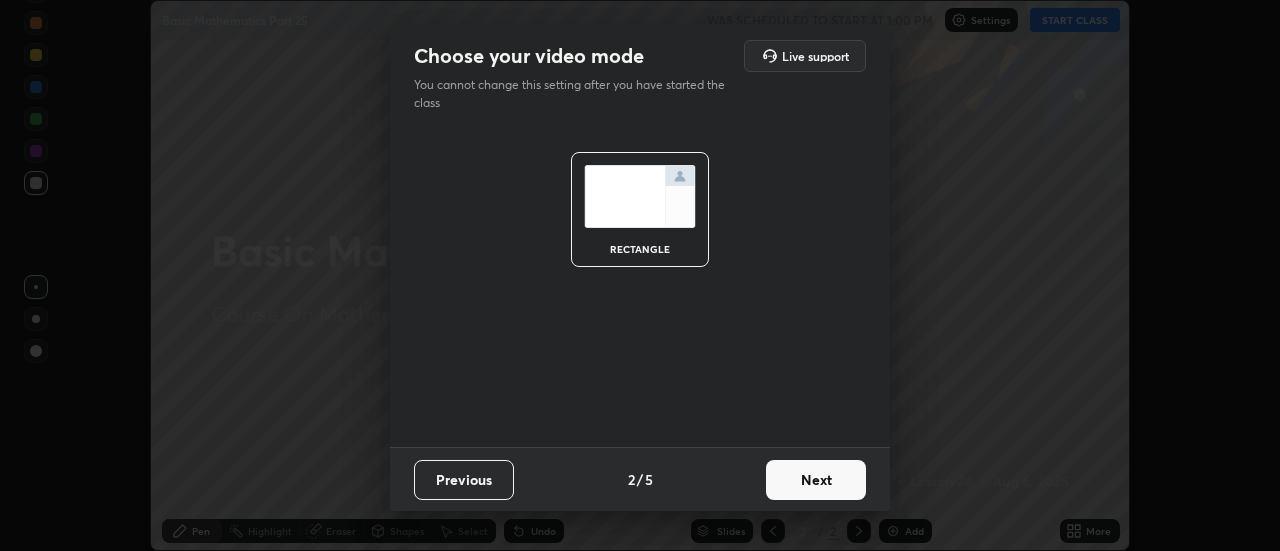 scroll, scrollTop: 0, scrollLeft: 0, axis: both 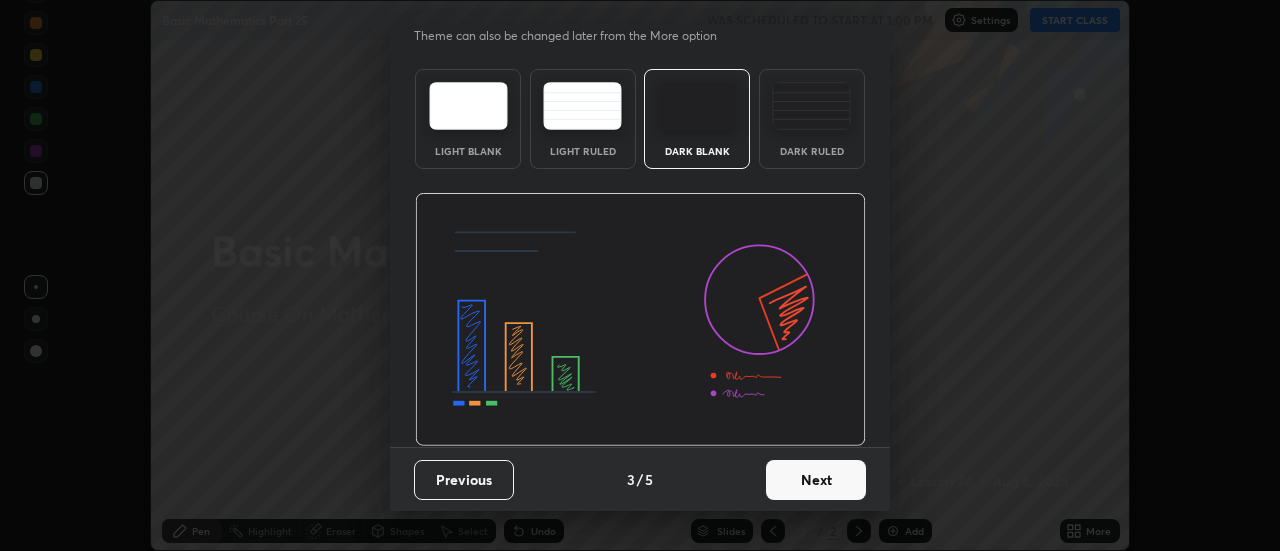 click on "Next" at bounding box center [816, 480] 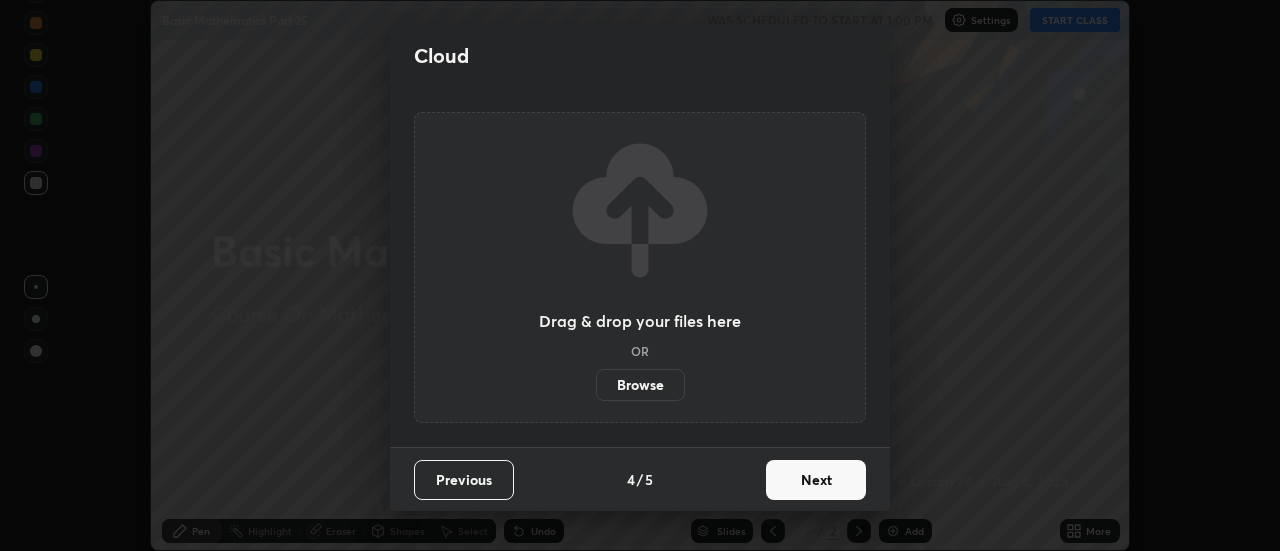 scroll, scrollTop: 0, scrollLeft: 0, axis: both 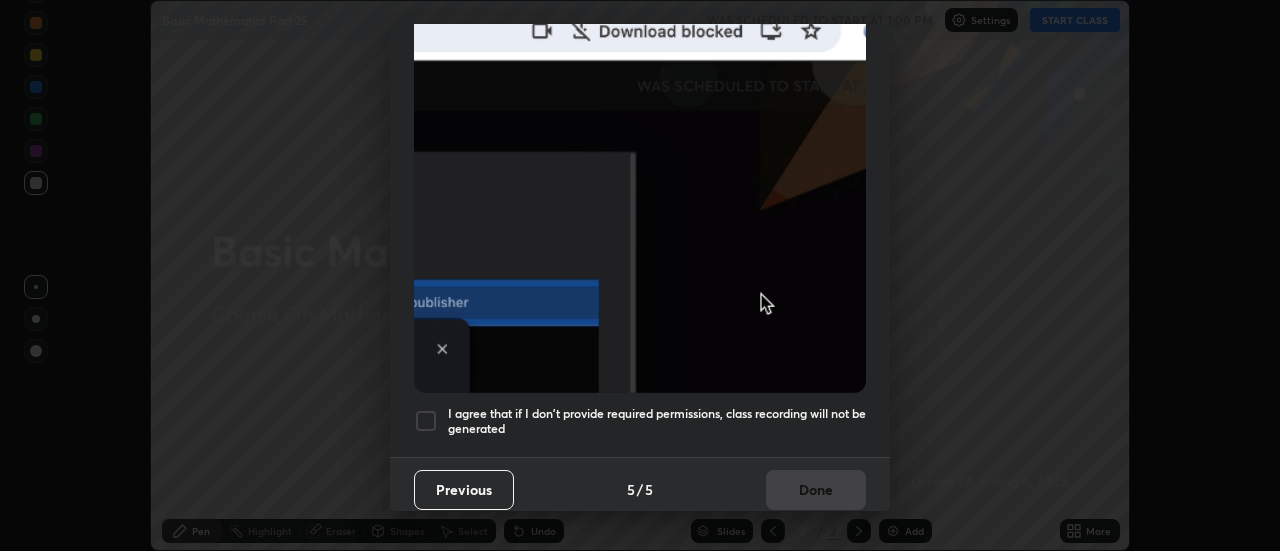 click on "Previous" at bounding box center [464, 490] 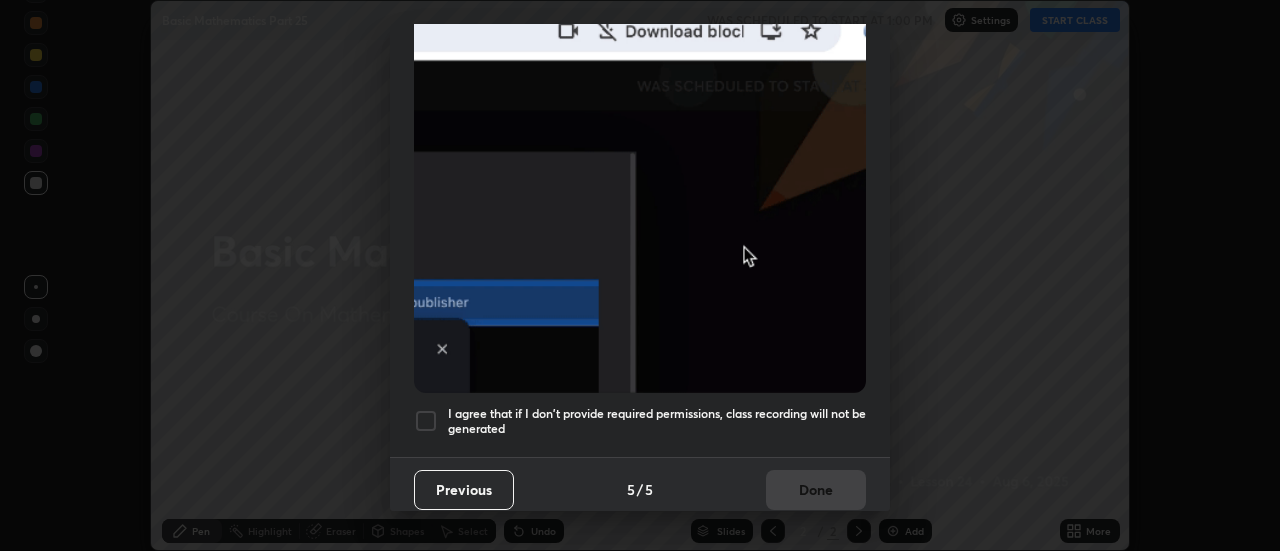 scroll, scrollTop: 0, scrollLeft: 0, axis: both 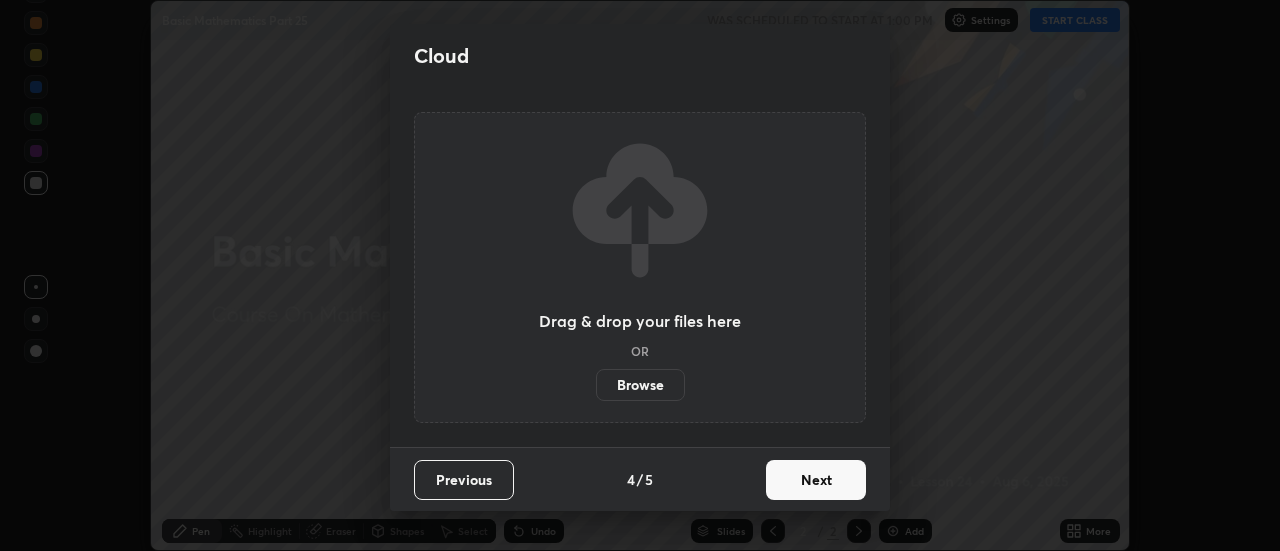 click on "Previous" at bounding box center (464, 480) 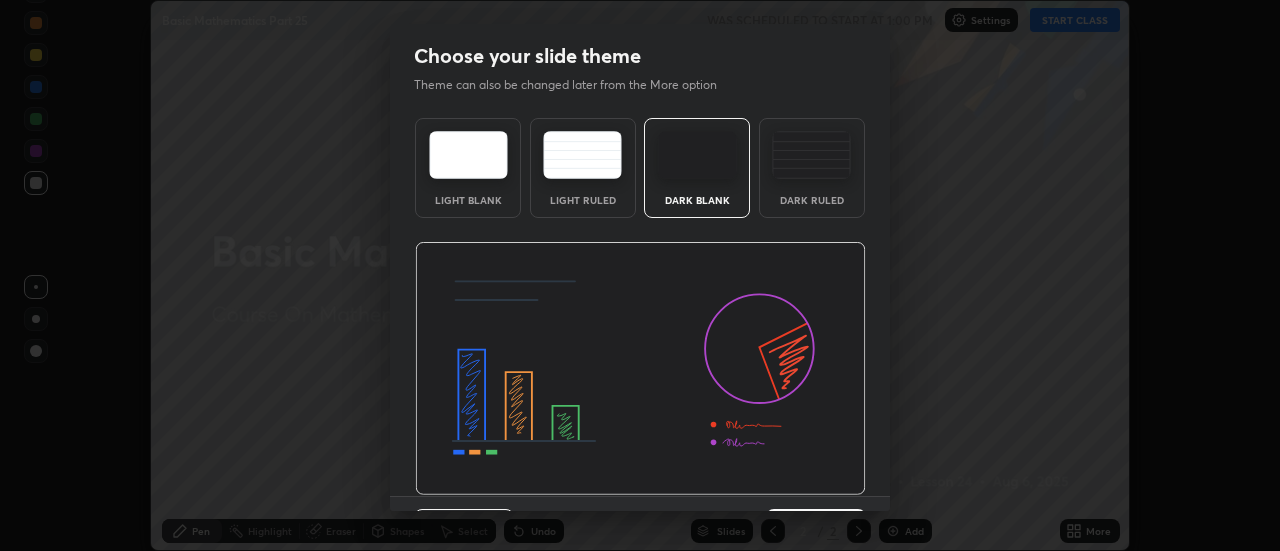 scroll, scrollTop: 49, scrollLeft: 0, axis: vertical 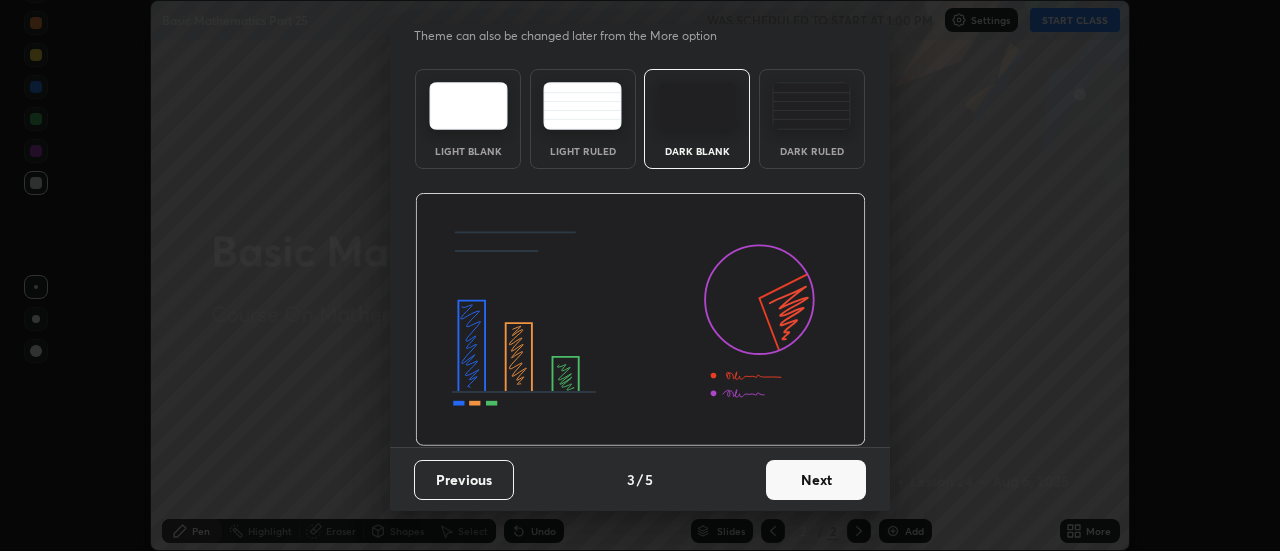 click on "Previous" at bounding box center [464, 480] 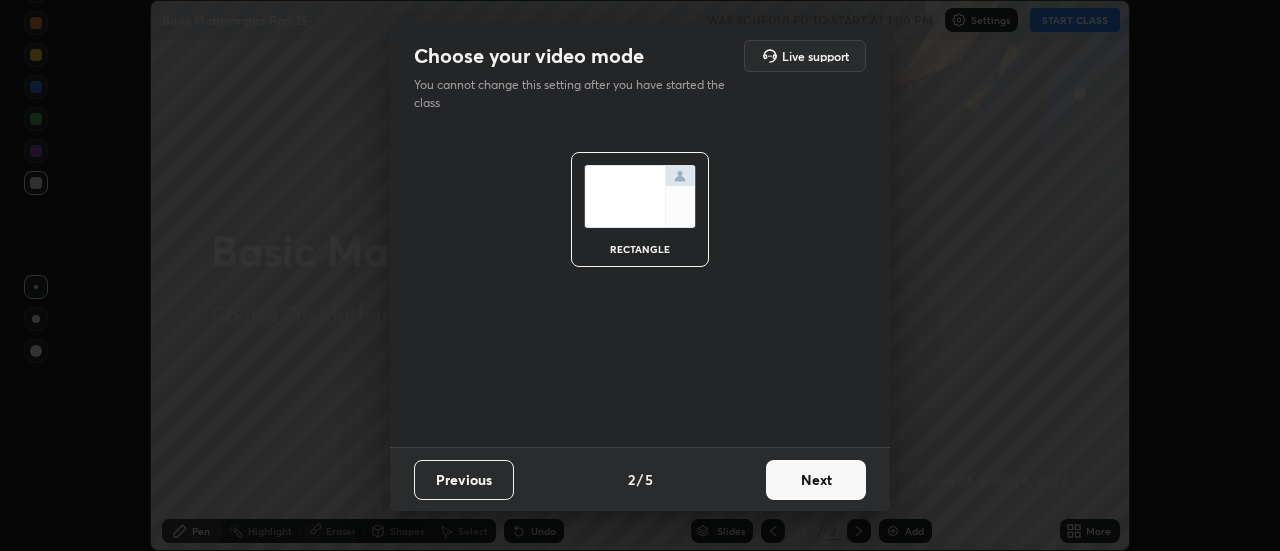 click on "Previous" at bounding box center (464, 480) 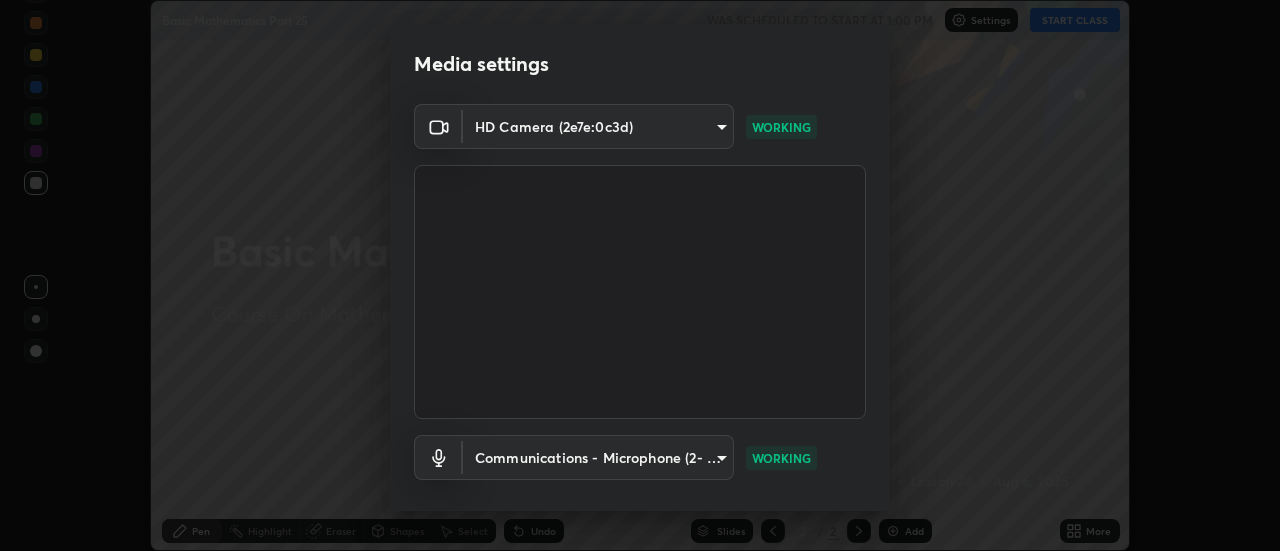 scroll, scrollTop: 105, scrollLeft: 0, axis: vertical 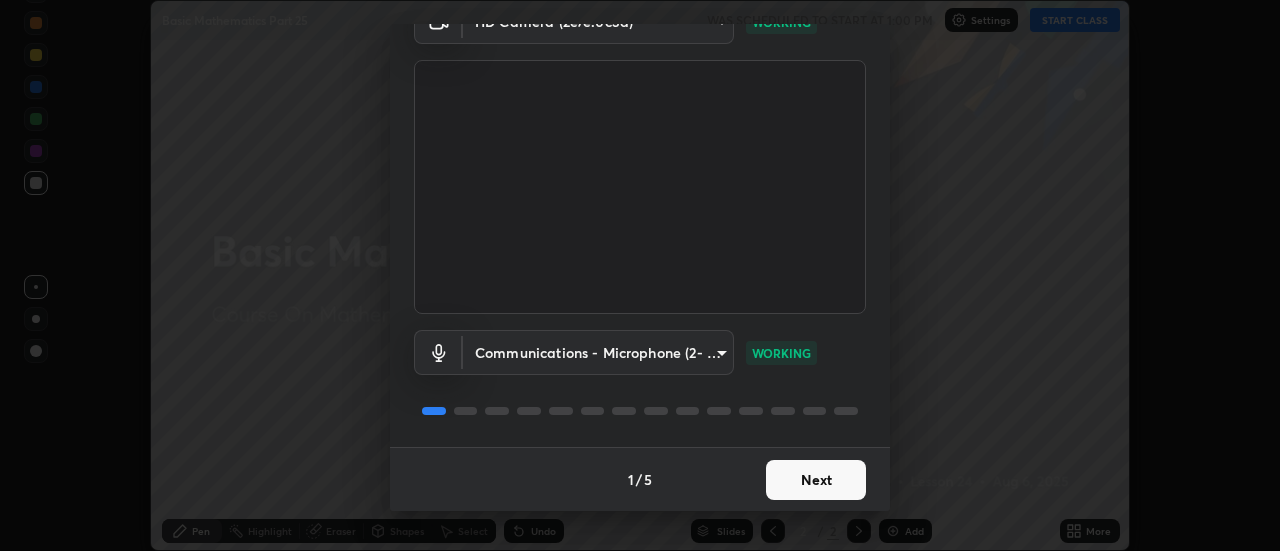 click on "Next" at bounding box center [816, 480] 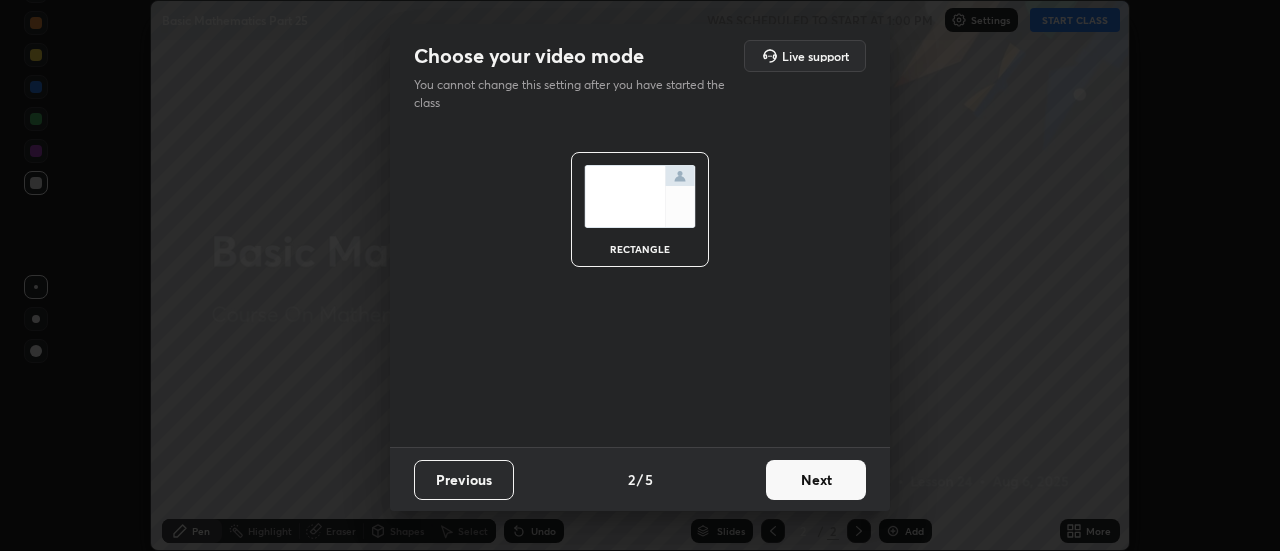 click on "Next" at bounding box center (816, 480) 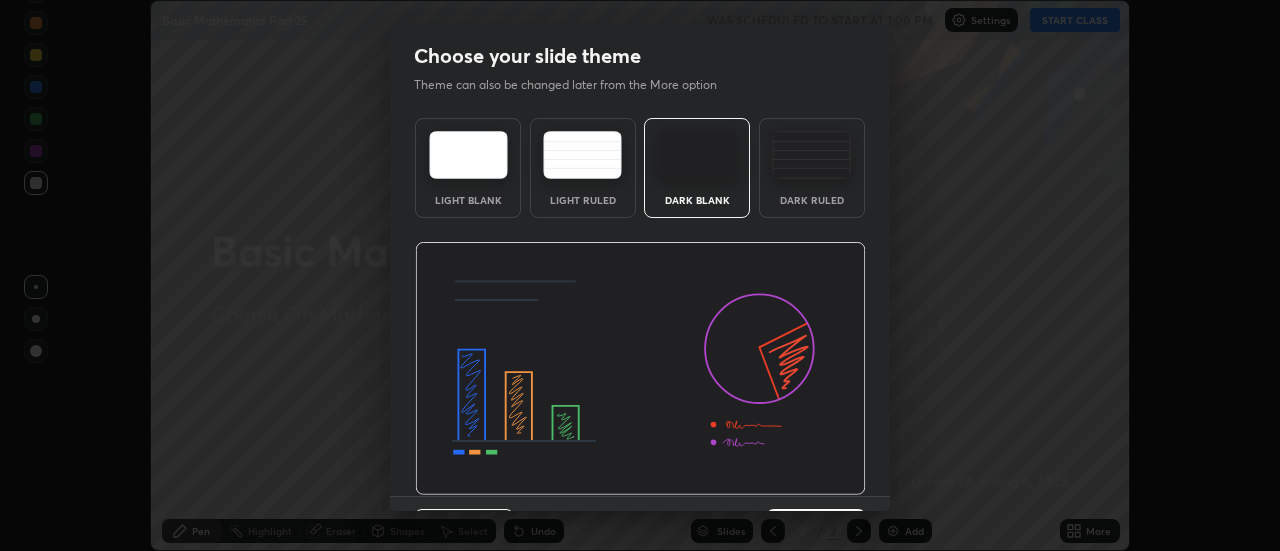 scroll, scrollTop: 49, scrollLeft: 0, axis: vertical 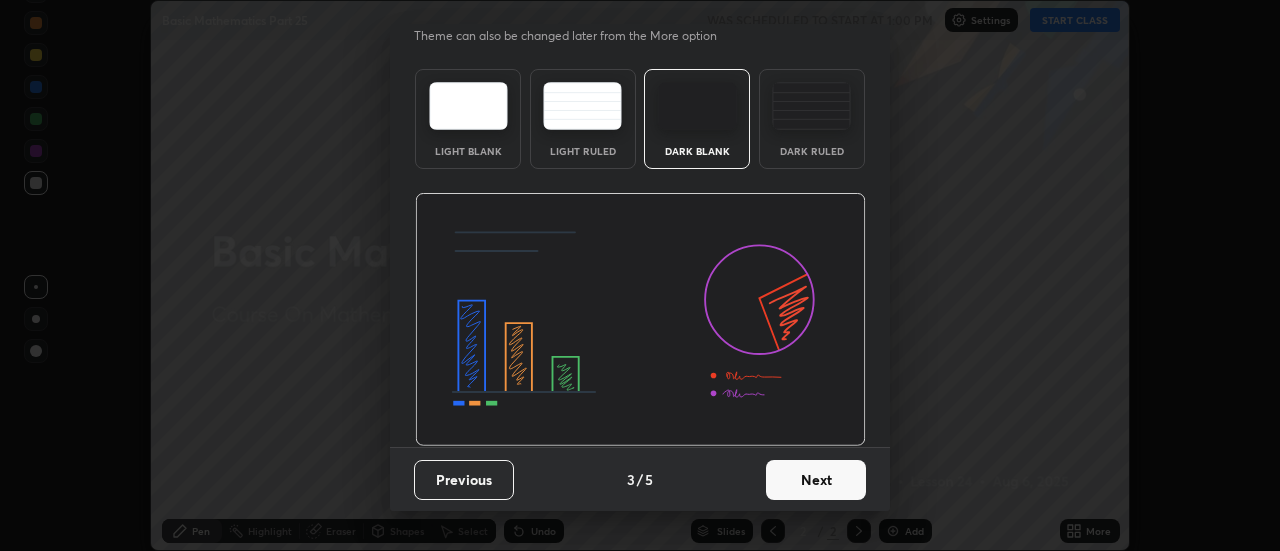 click on "Next" at bounding box center (816, 480) 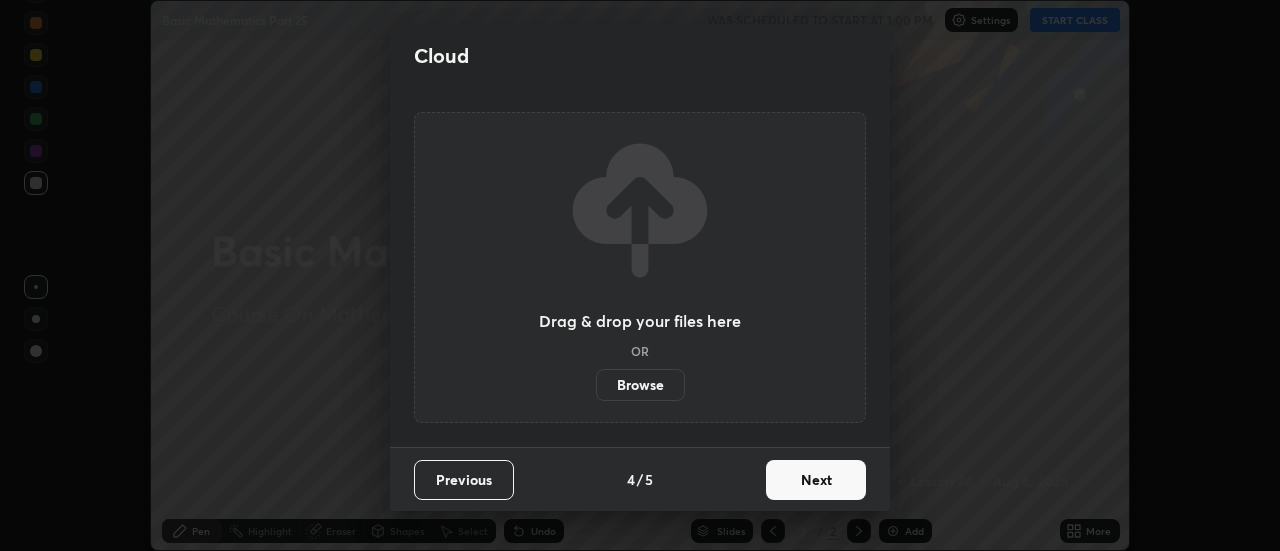 scroll, scrollTop: 0, scrollLeft: 0, axis: both 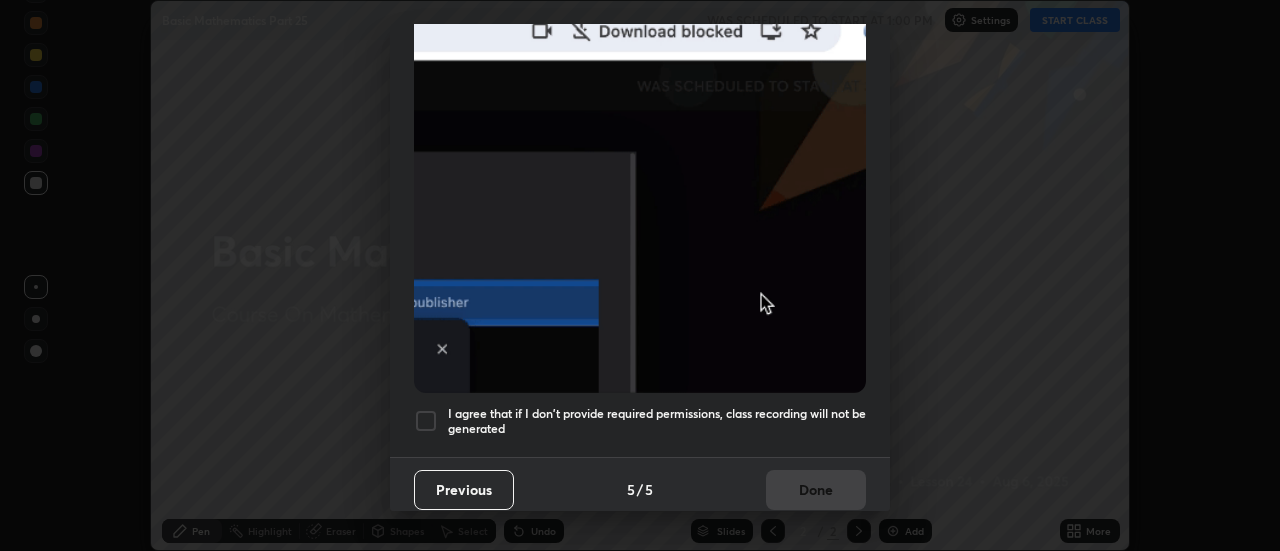 click on "I agree that if I don't provide required permissions, class recording will not be generated" at bounding box center (657, 421) 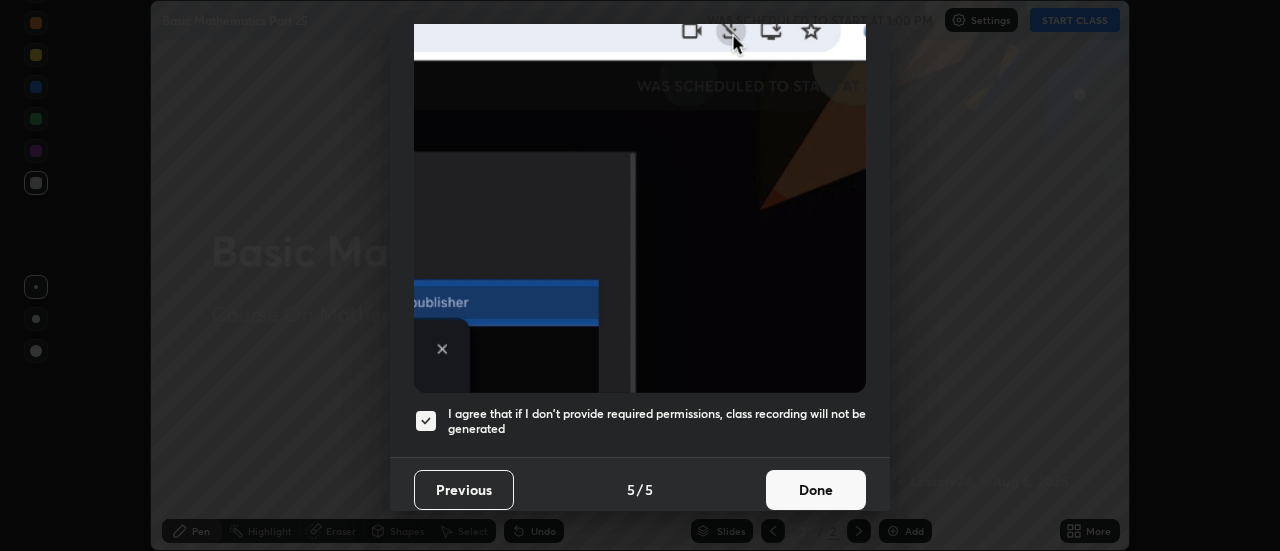 click on "Done" at bounding box center (816, 490) 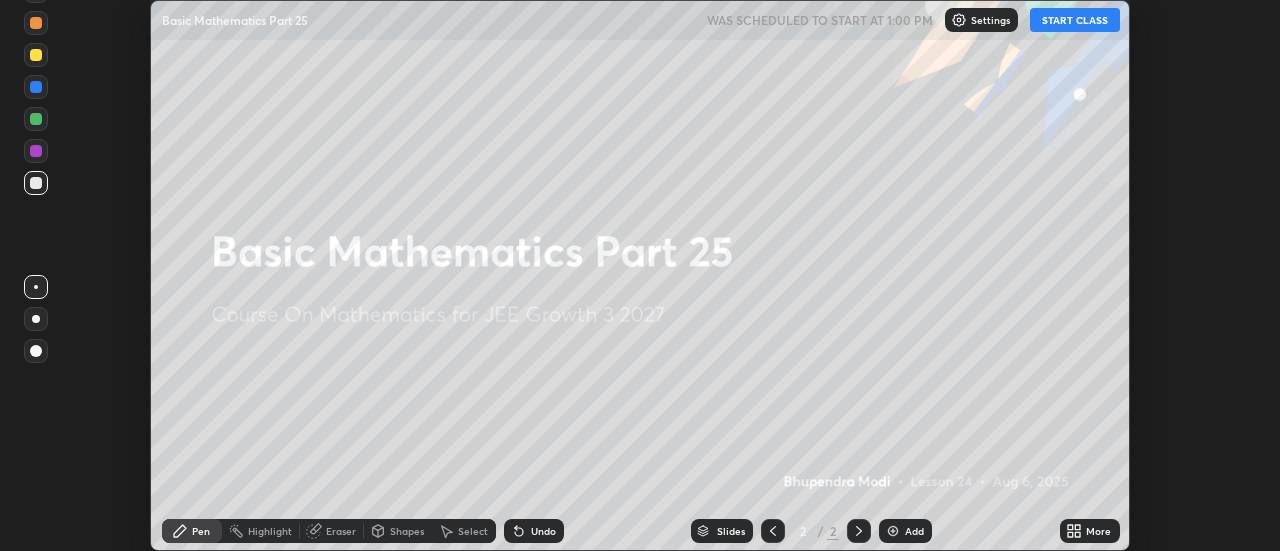 click 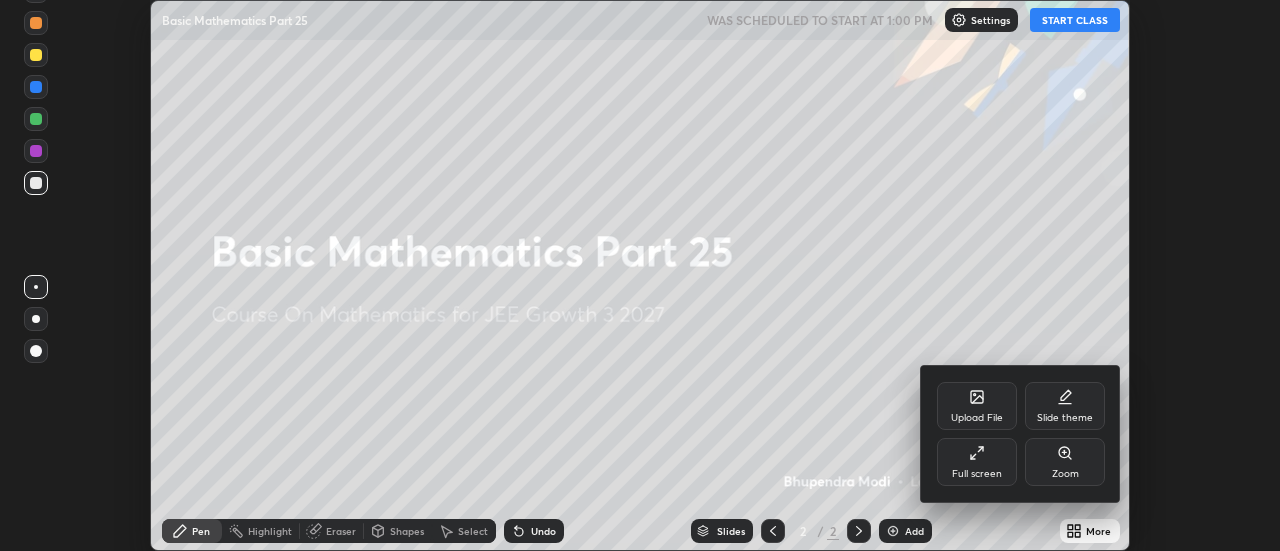 click on "Full screen" at bounding box center [977, 462] 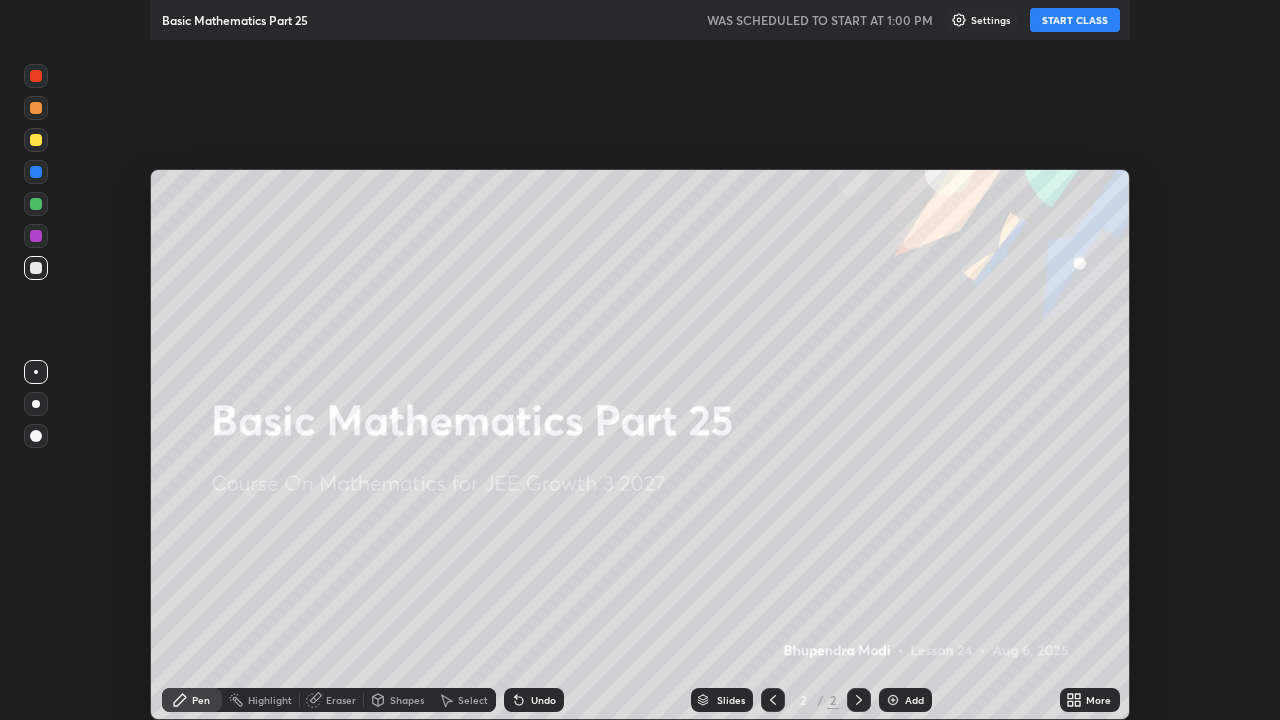 scroll, scrollTop: 99280, scrollLeft: 98720, axis: both 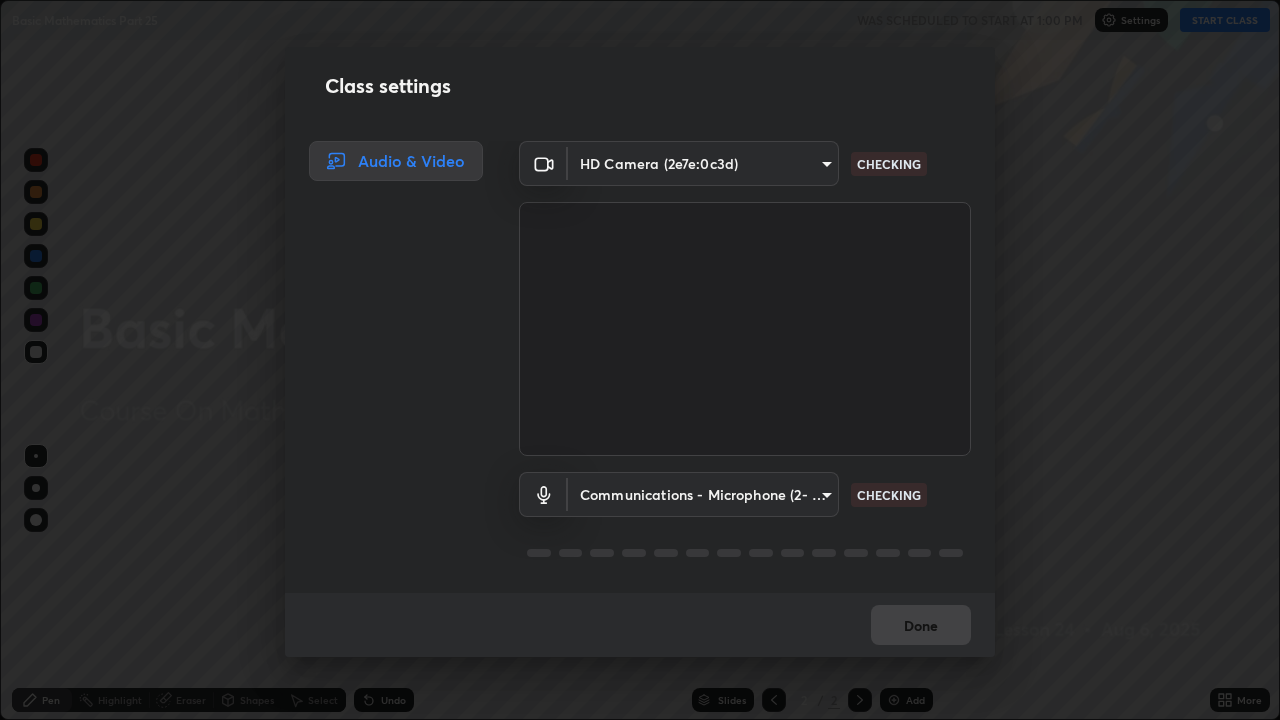 click on "Class settings Audio & Video HD Camera (2e7e:0c3d) b57c1fdf91d8206b81865365ded90b33d8a1fe1b168775c287efaf3b62837b4c CHECKING Communications - Microphone (2- High Definition Audio Device) communications CHECKING Done" at bounding box center [640, 360] 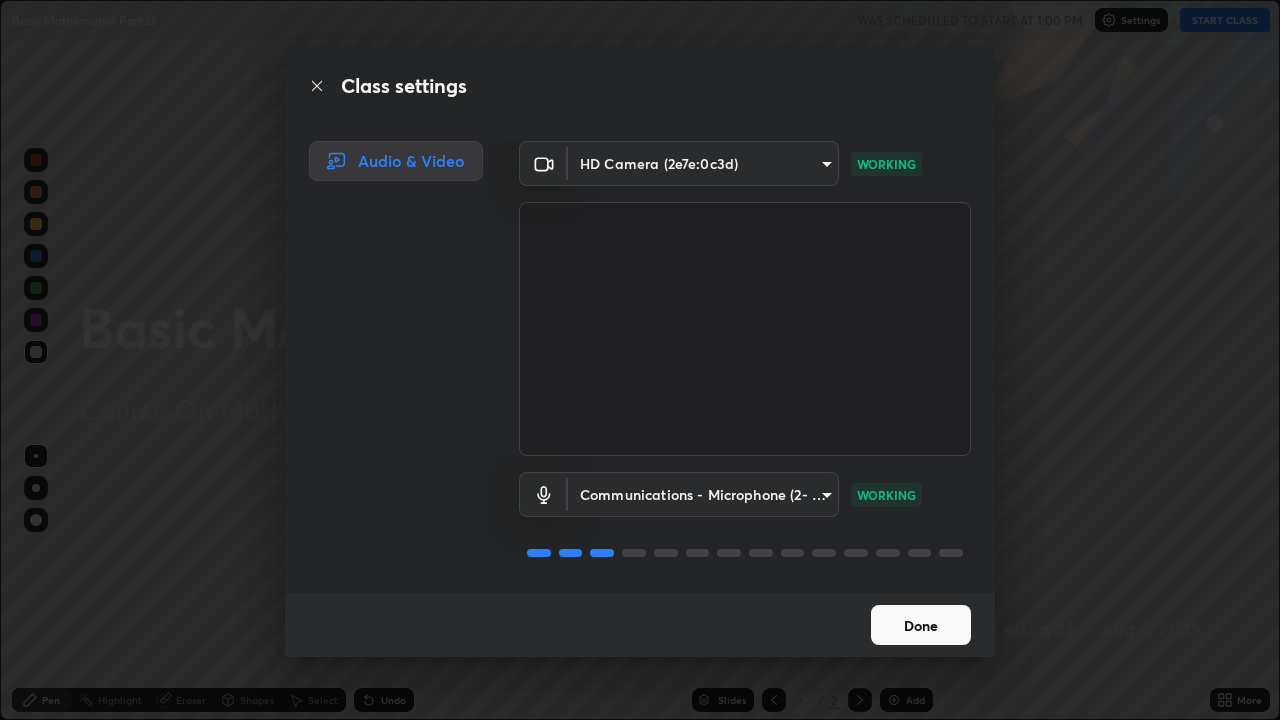 click on "Done" at bounding box center [921, 625] 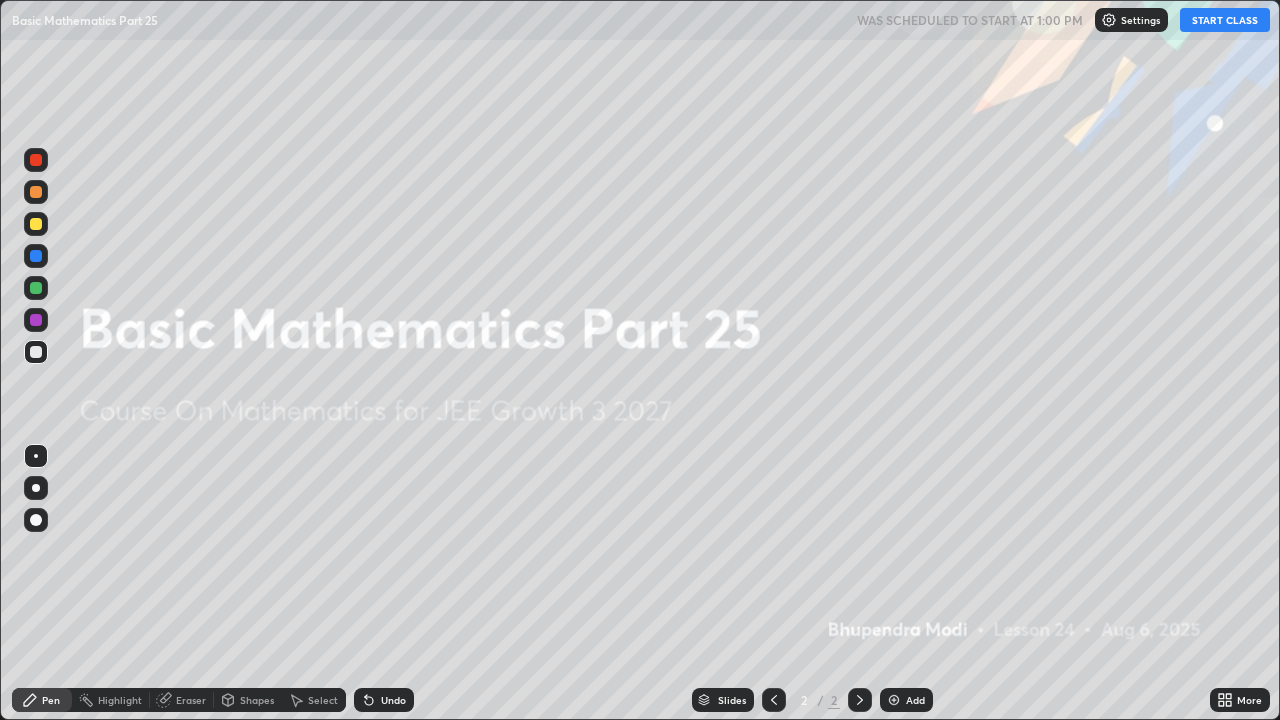 click on "START CLASS" at bounding box center [1225, 20] 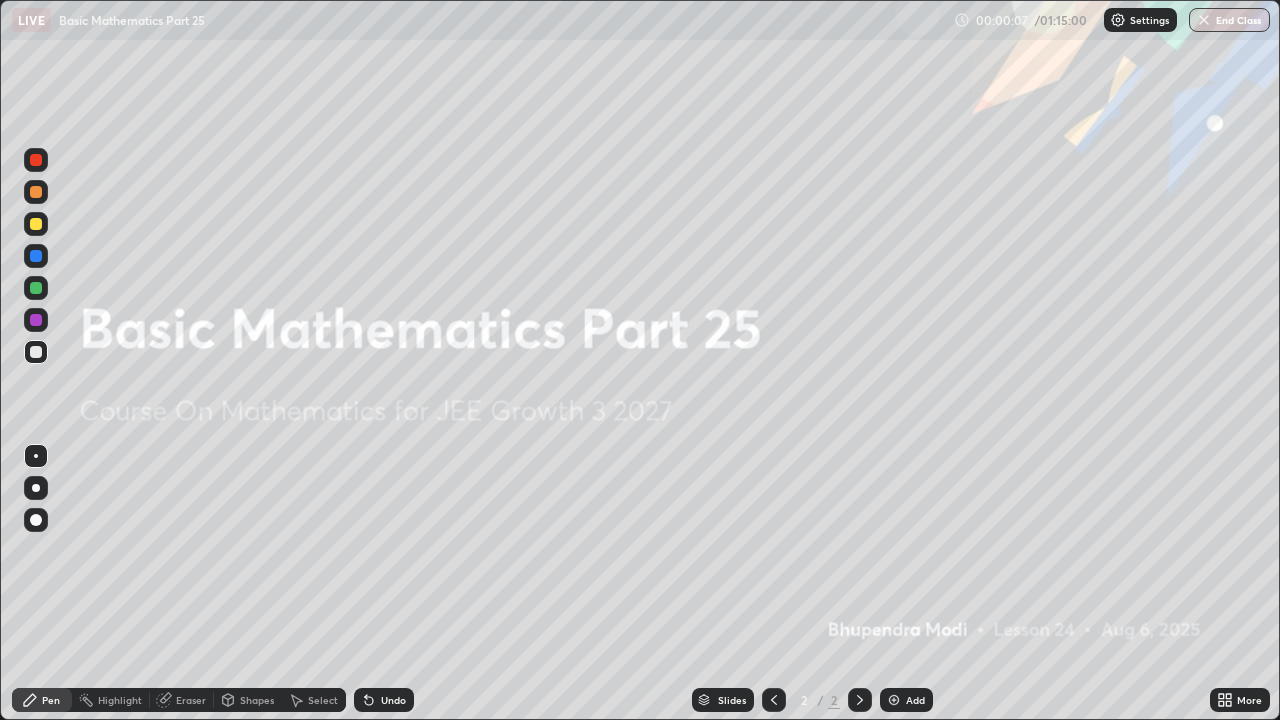 click at bounding box center (894, 700) 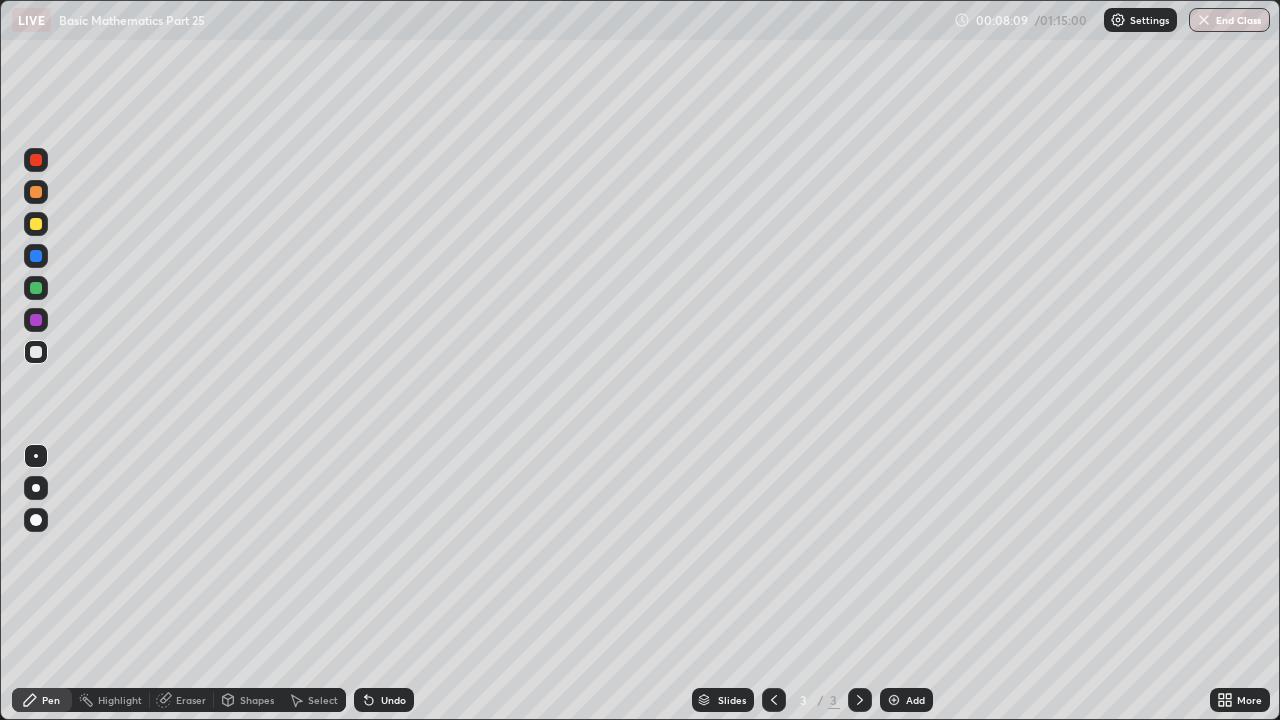 click at bounding box center (36, 320) 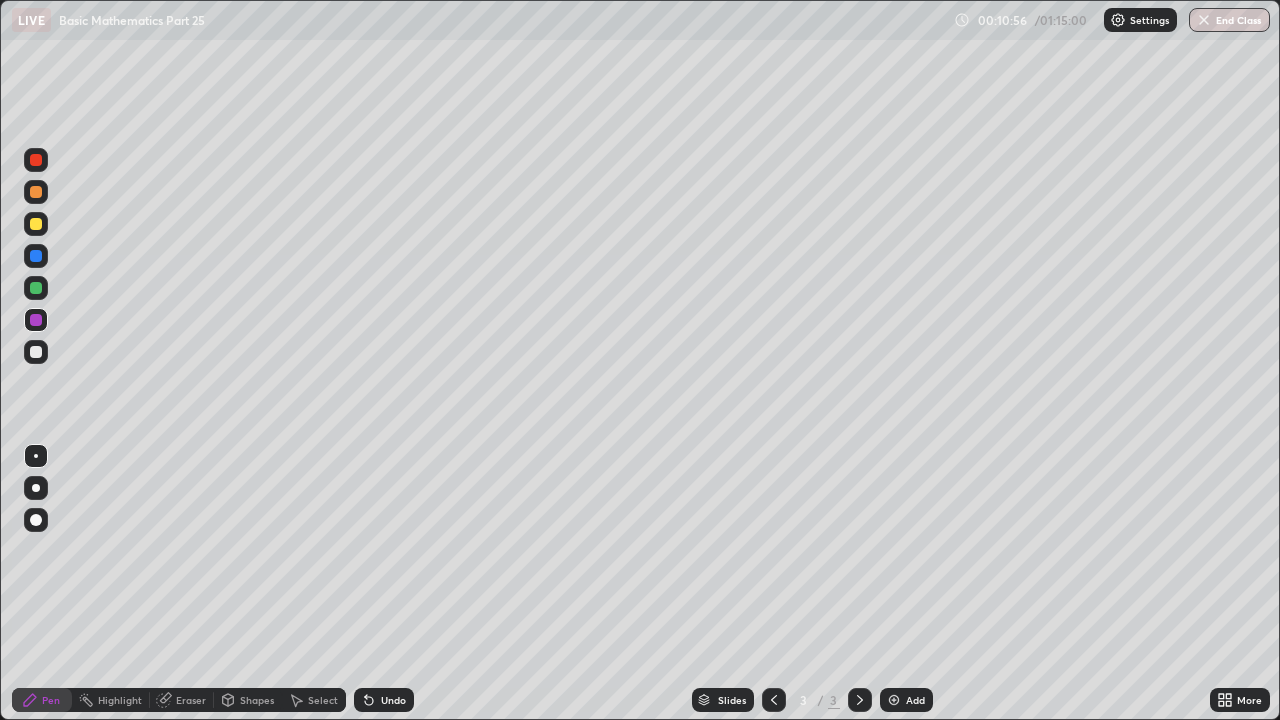 click on "Add" at bounding box center (906, 700) 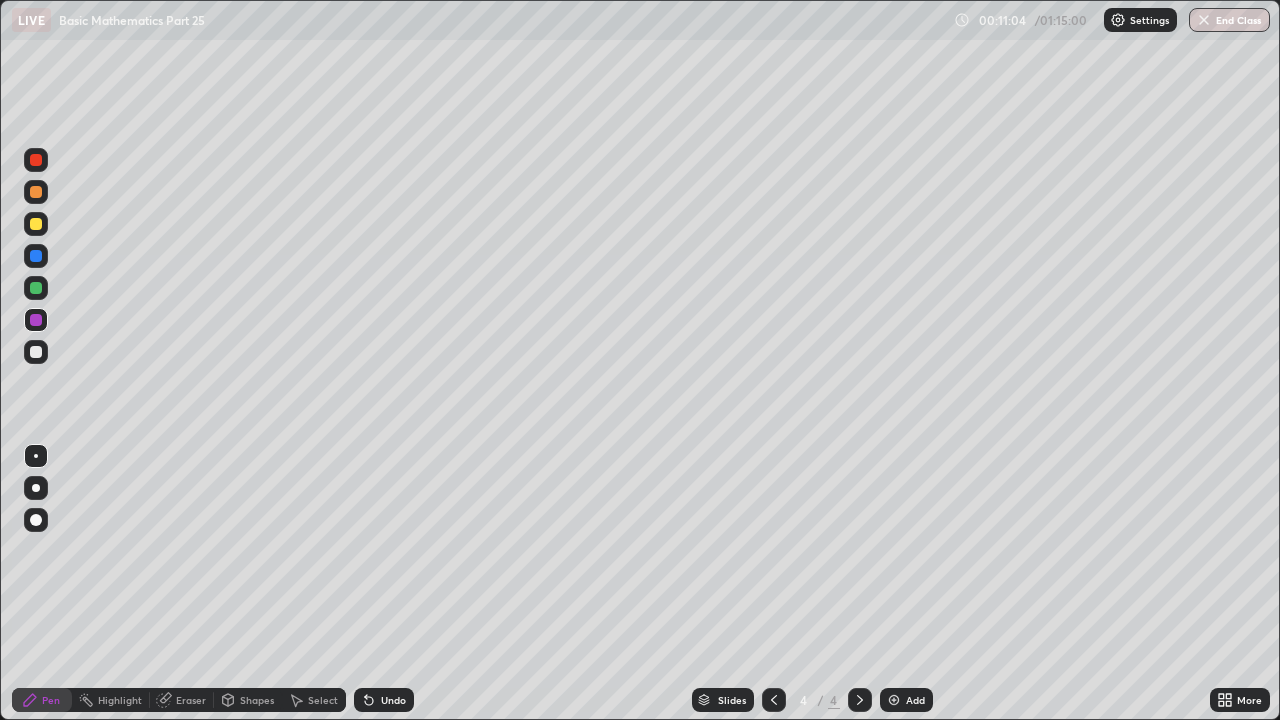 click at bounding box center (36, 352) 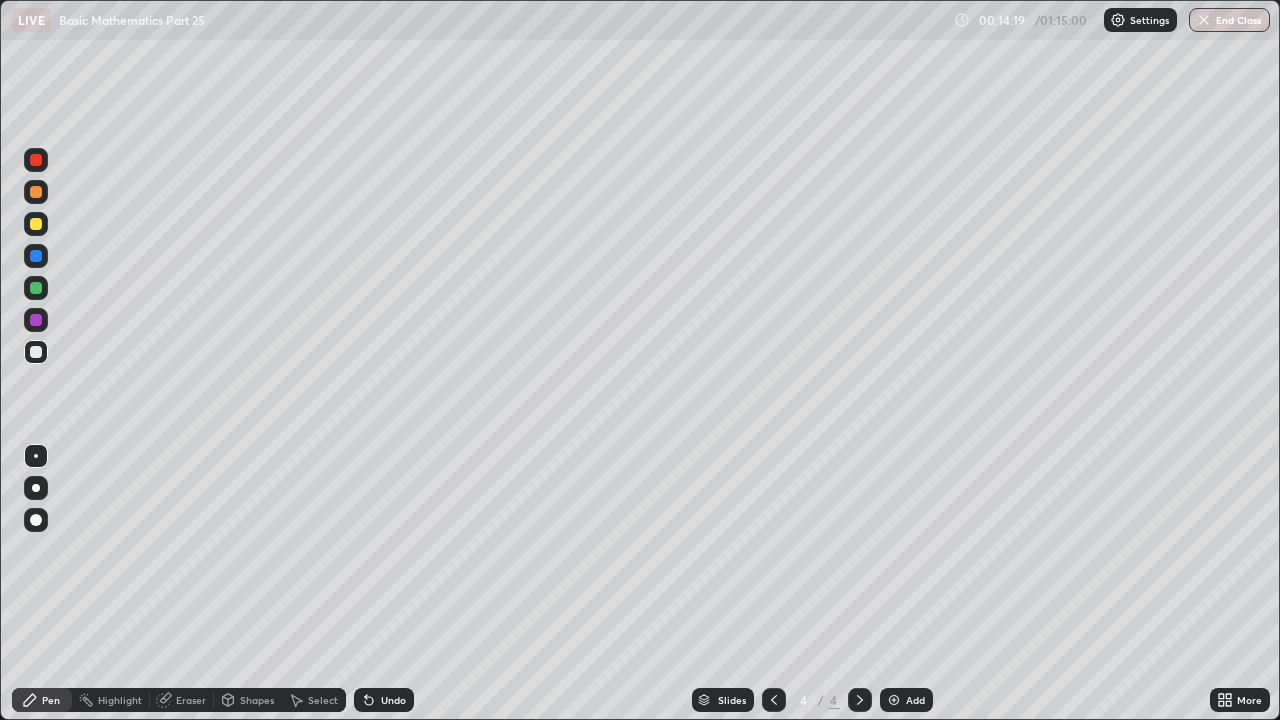 click at bounding box center [36, 320] 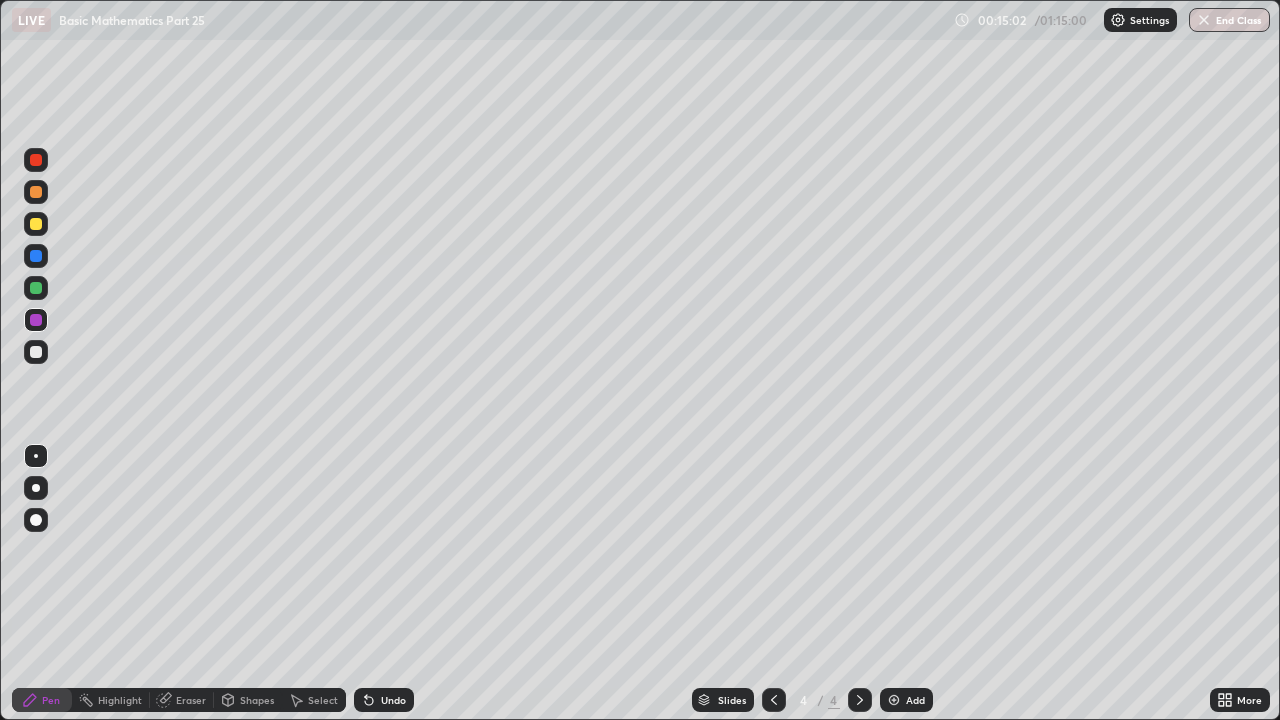 click at bounding box center [36, 352] 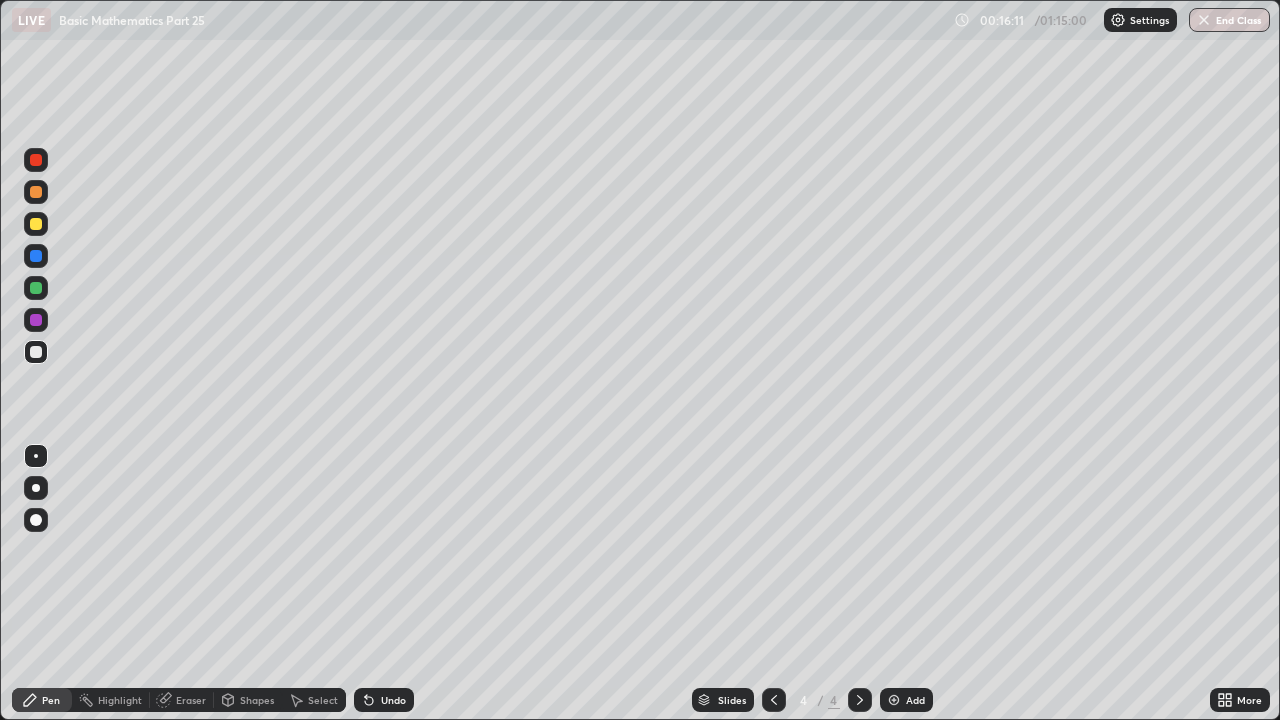 click at bounding box center [36, 320] 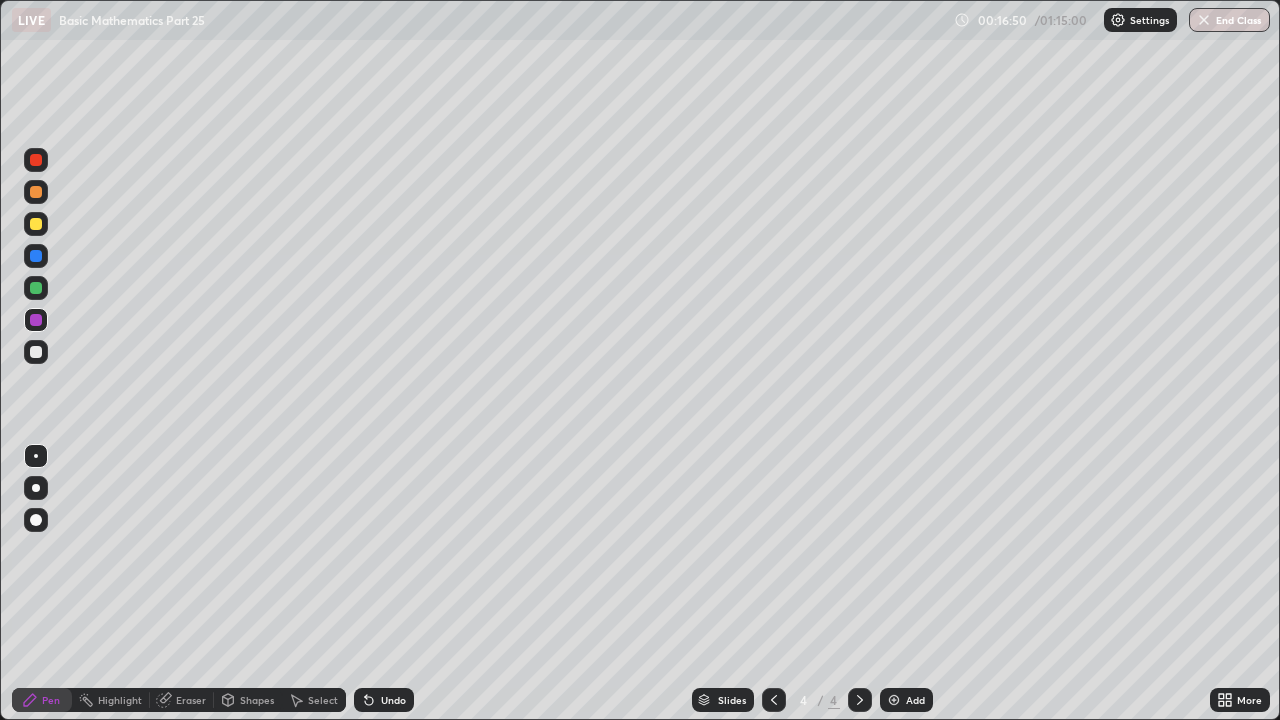 click at bounding box center (36, 352) 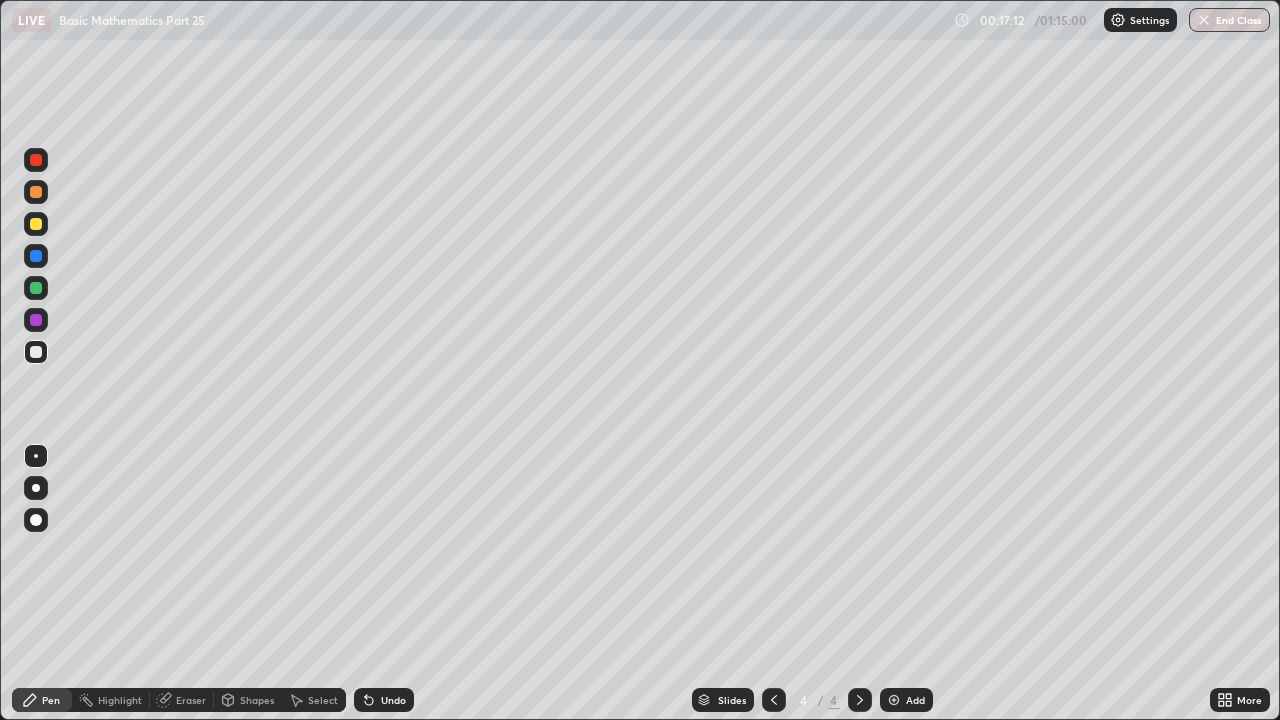 click at bounding box center (36, 288) 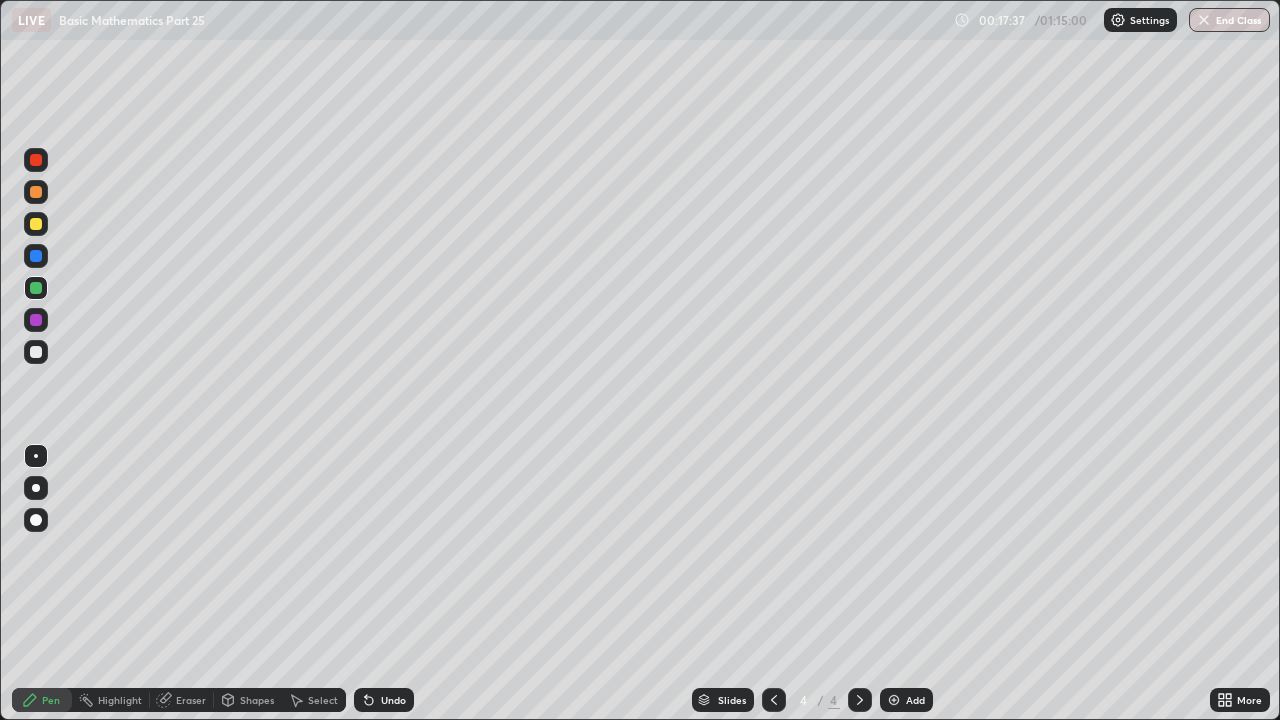 click at bounding box center [36, 256] 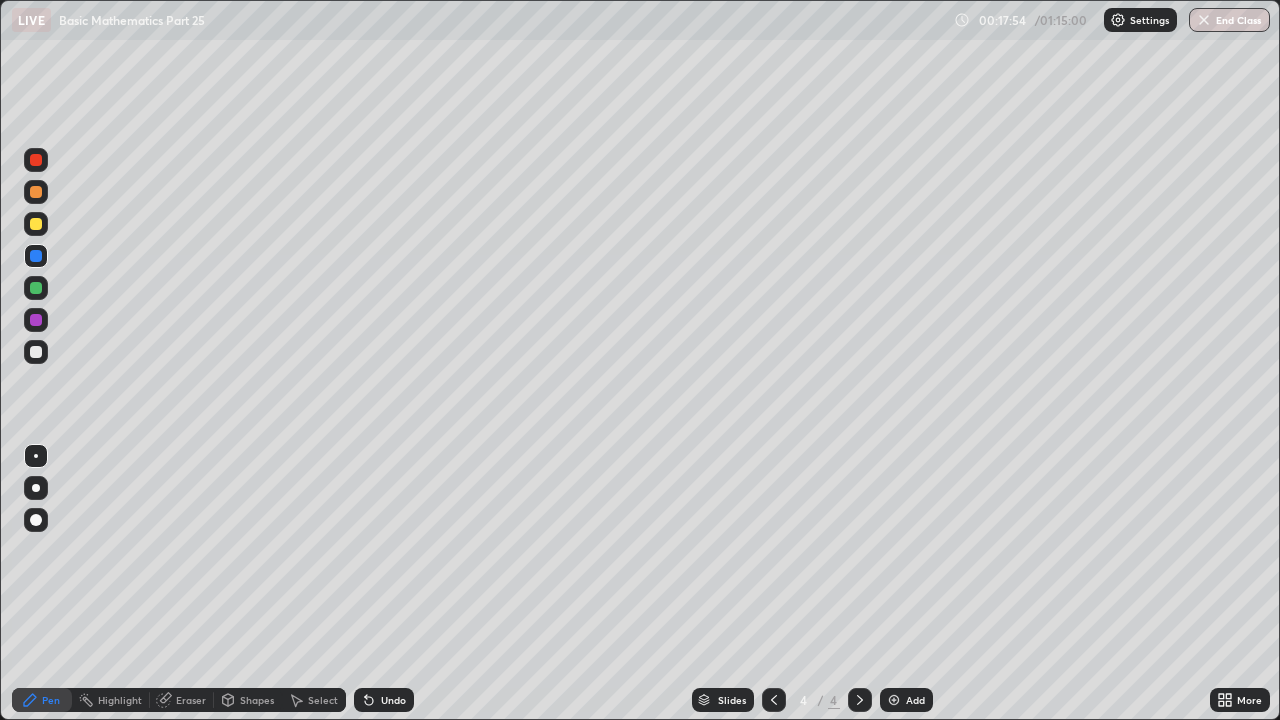 click at bounding box center (36, 160) 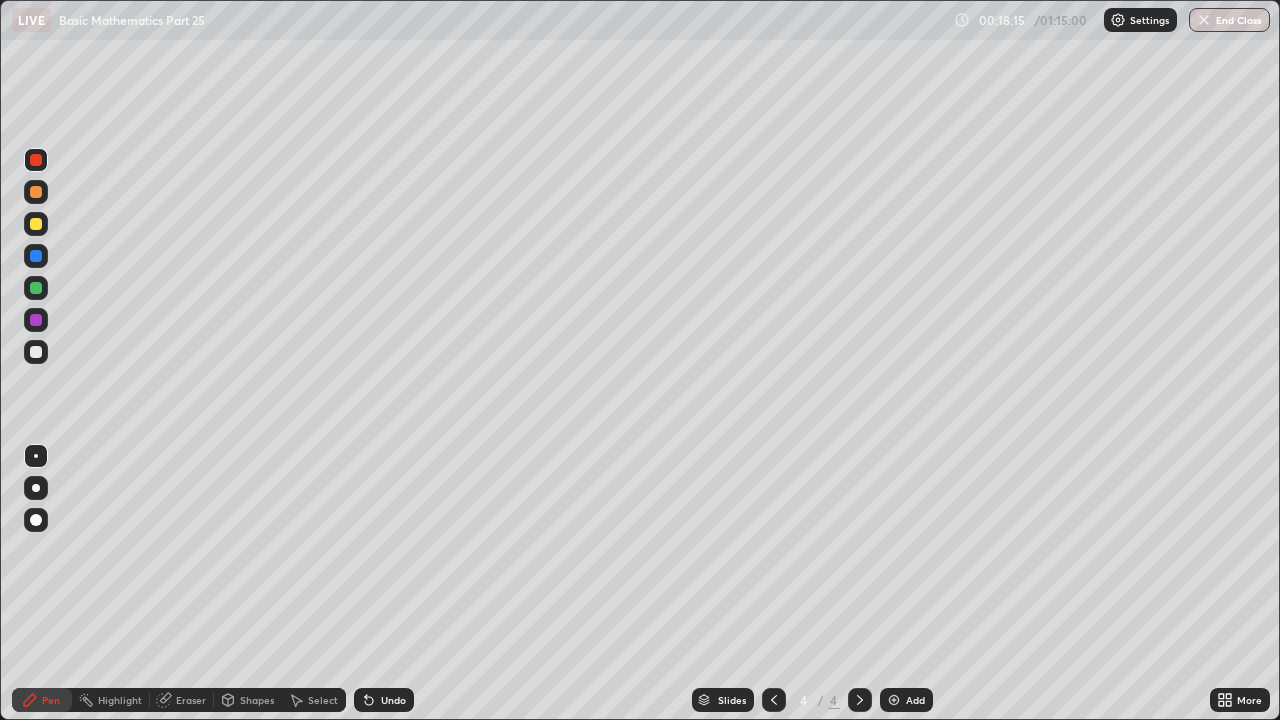 click at bounding box center [36, 192] 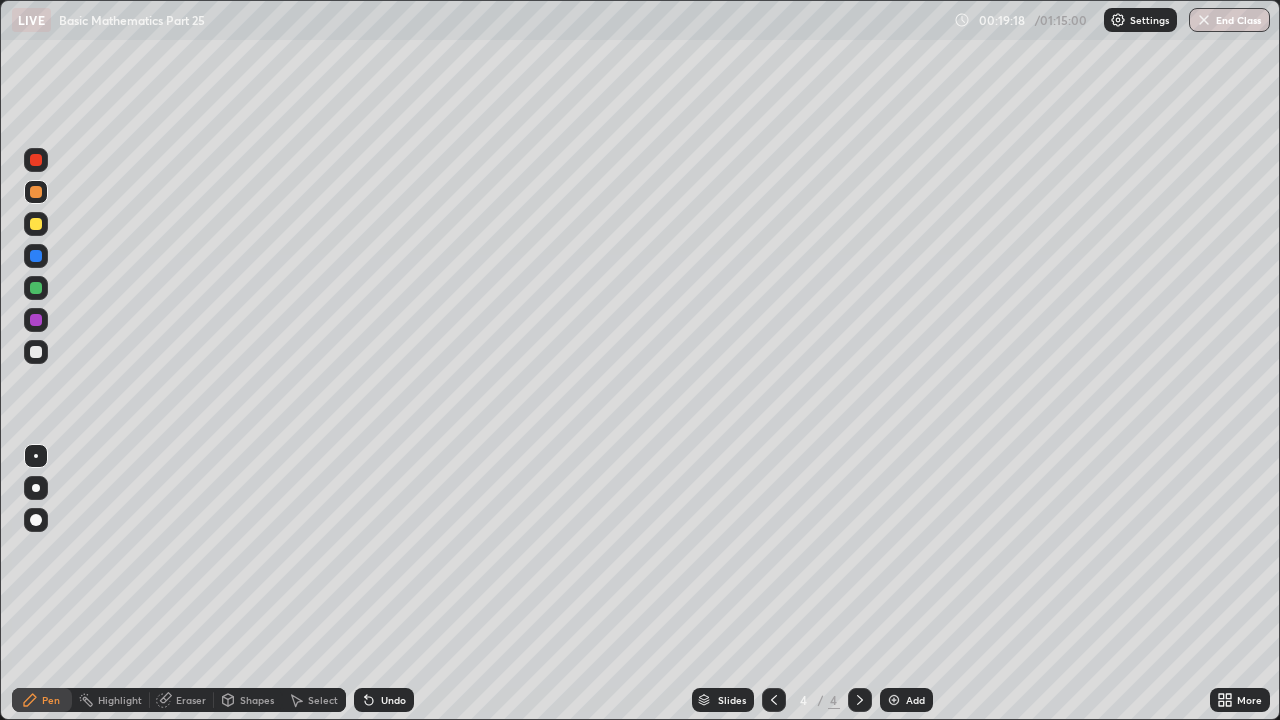 click at bounding box center (36, 352) 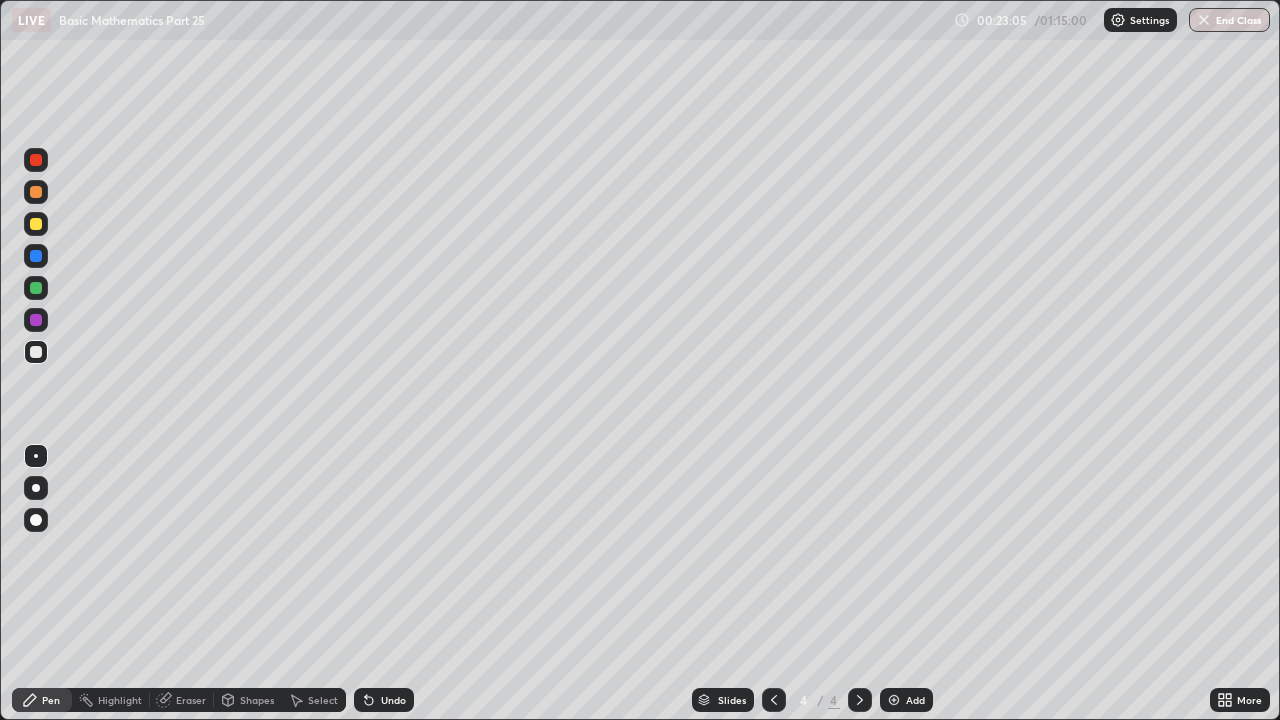 click on "Undo" at bounding box center [393, 700] 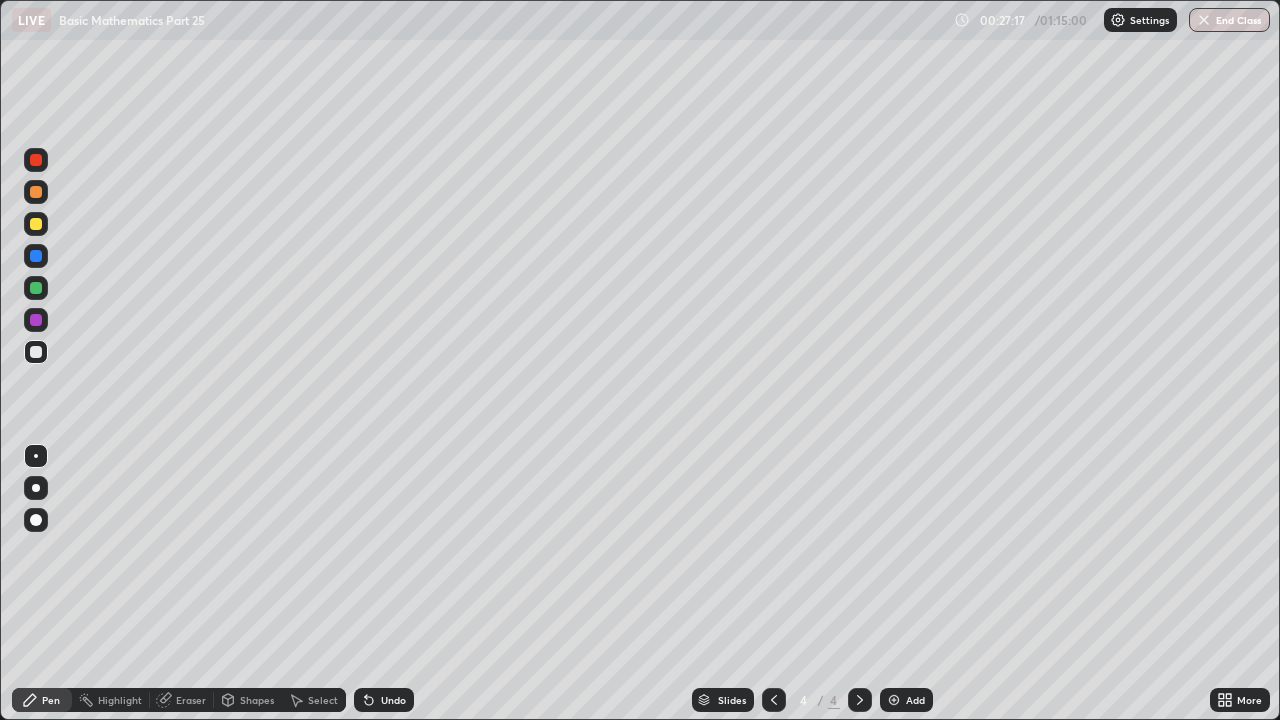 click at bounding box center (894, 700) 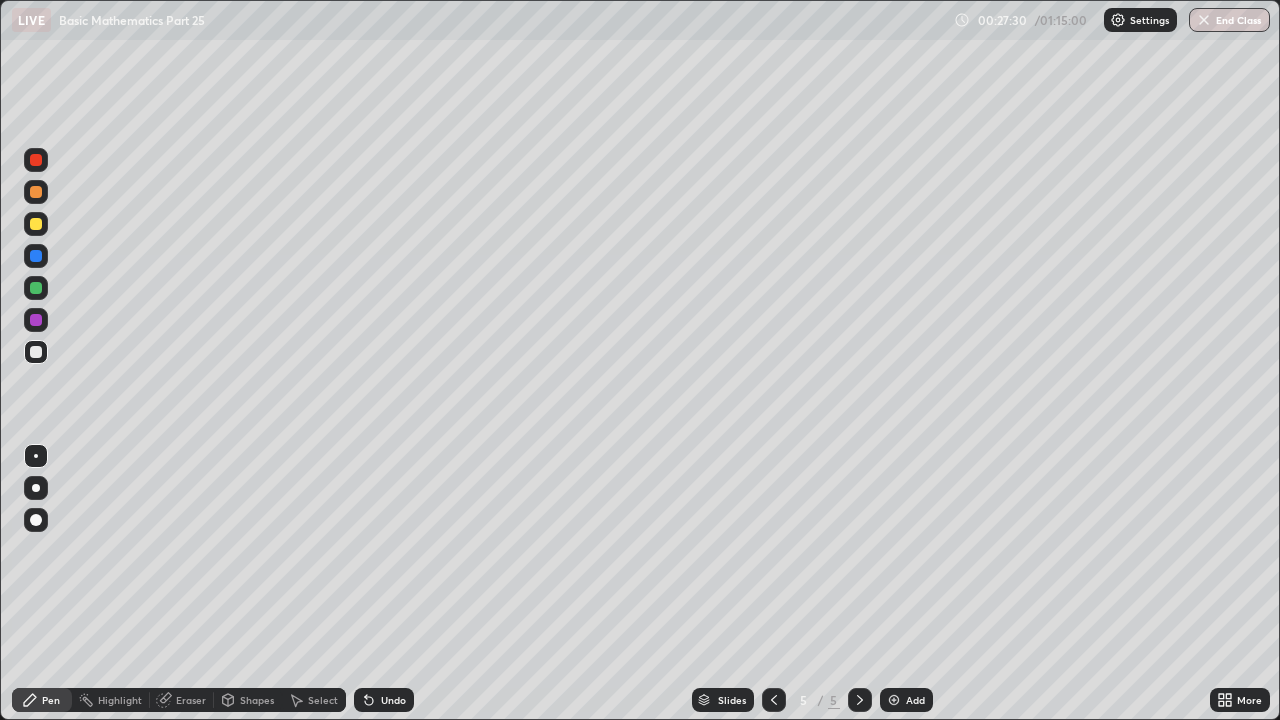 click 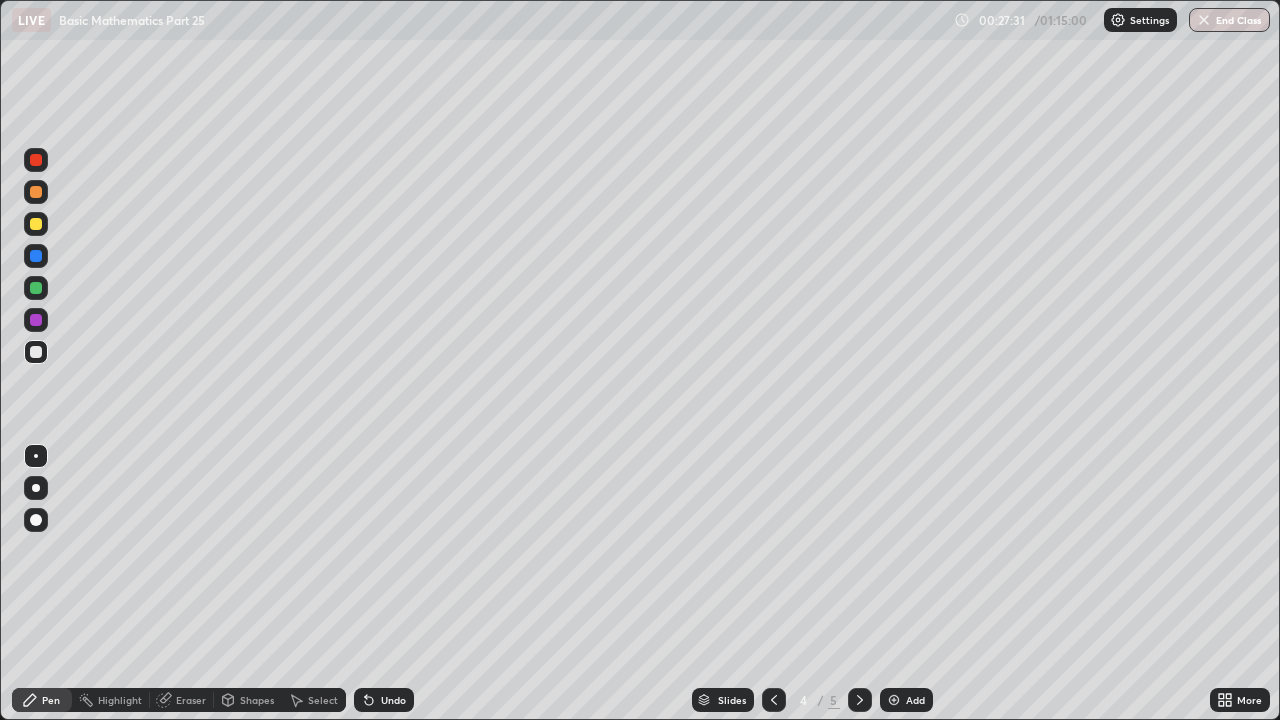 click 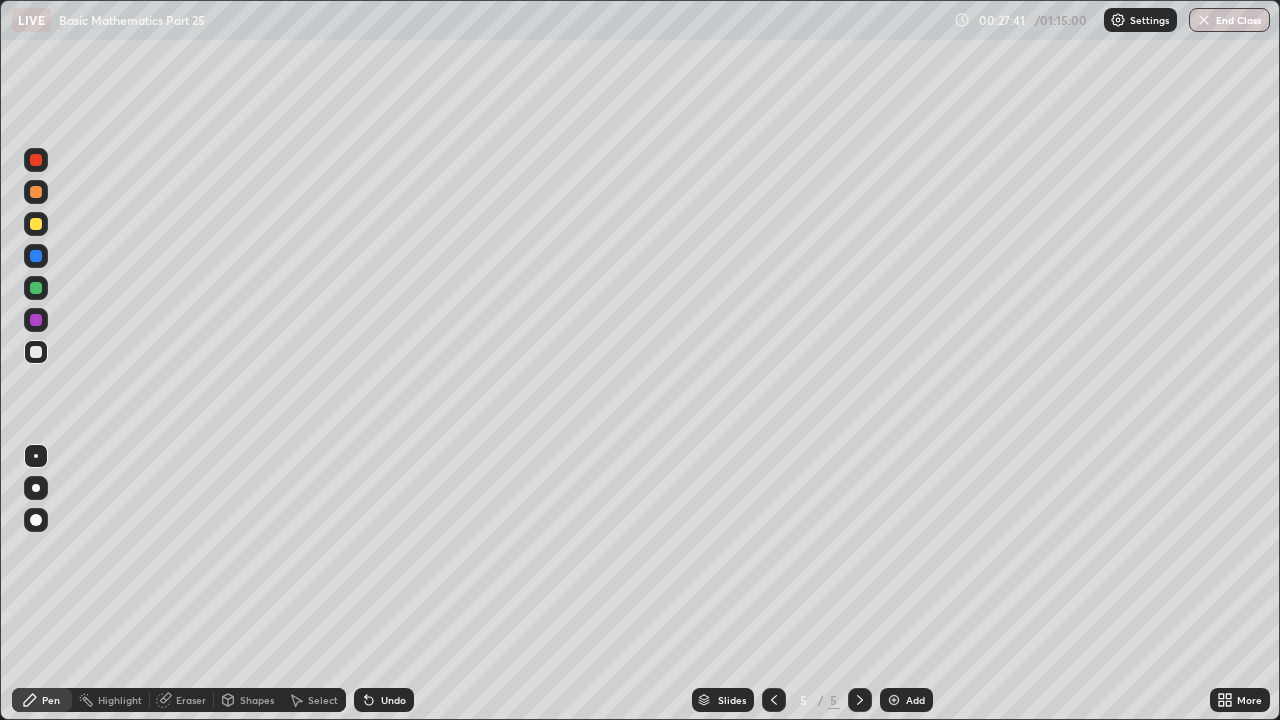 click at bounding box center [774, 700] 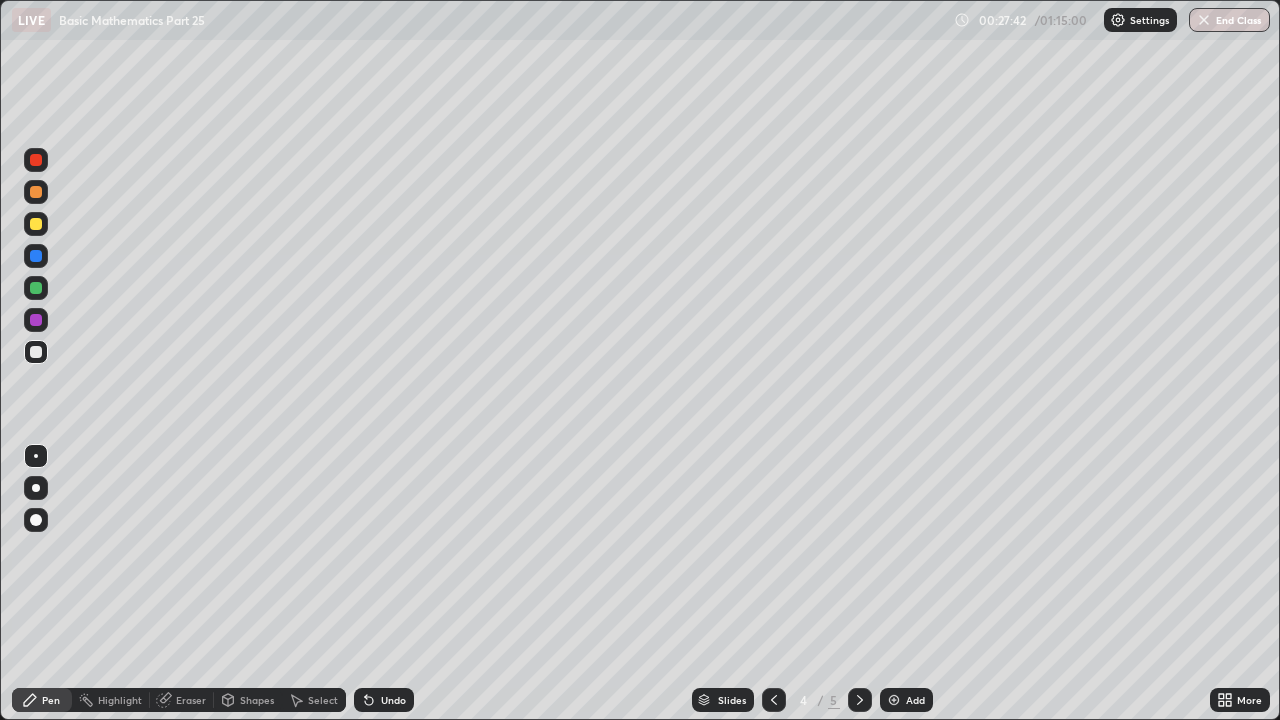 click 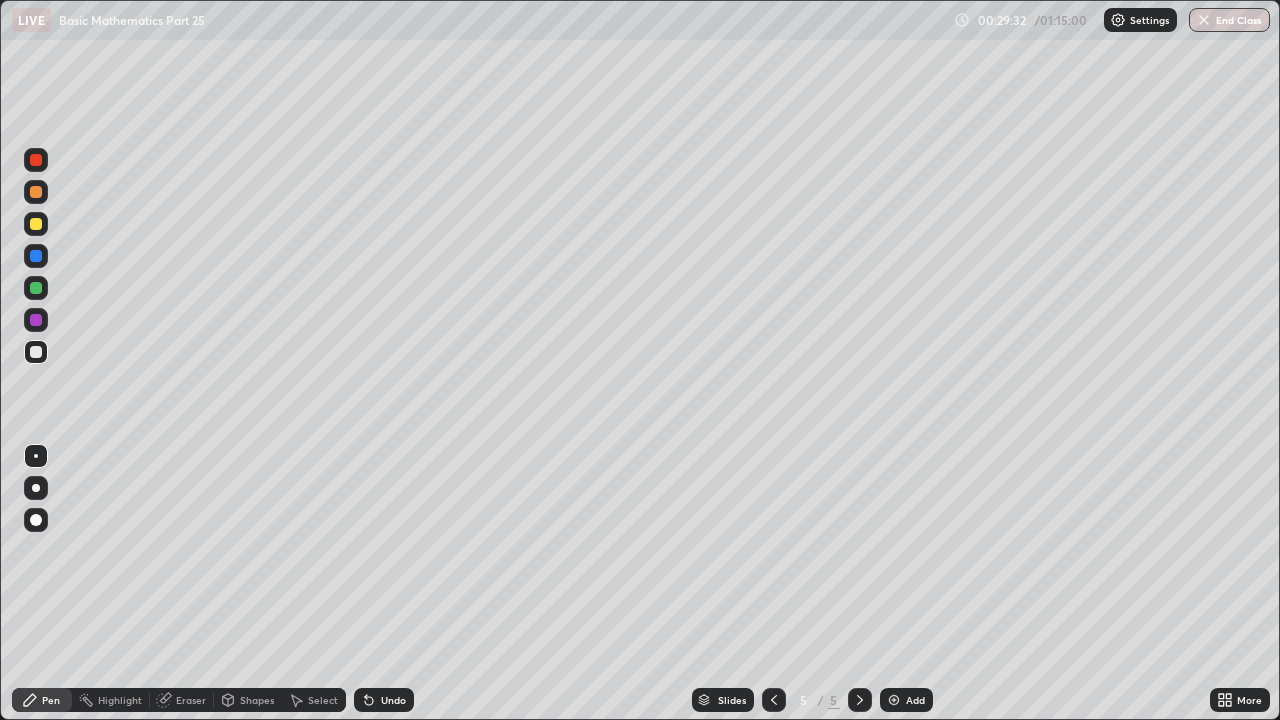 click at bounding box center [36, 320] 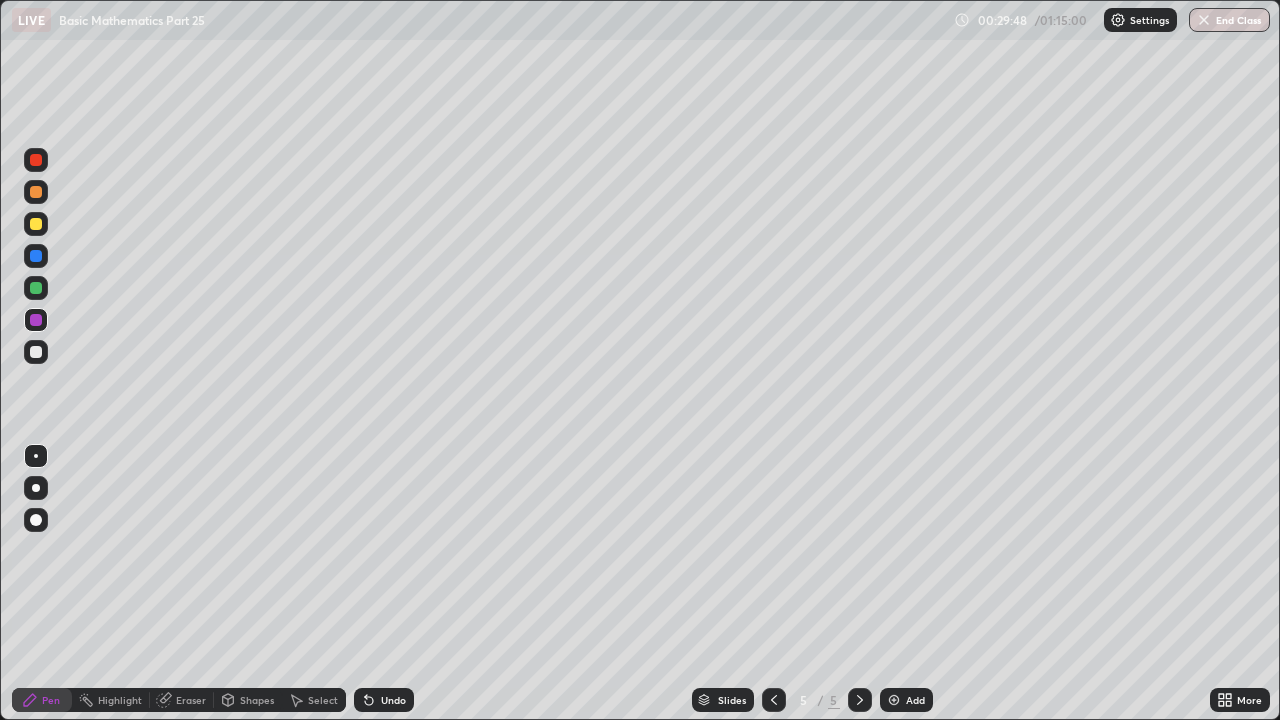 click at bounding box center (36, 352) 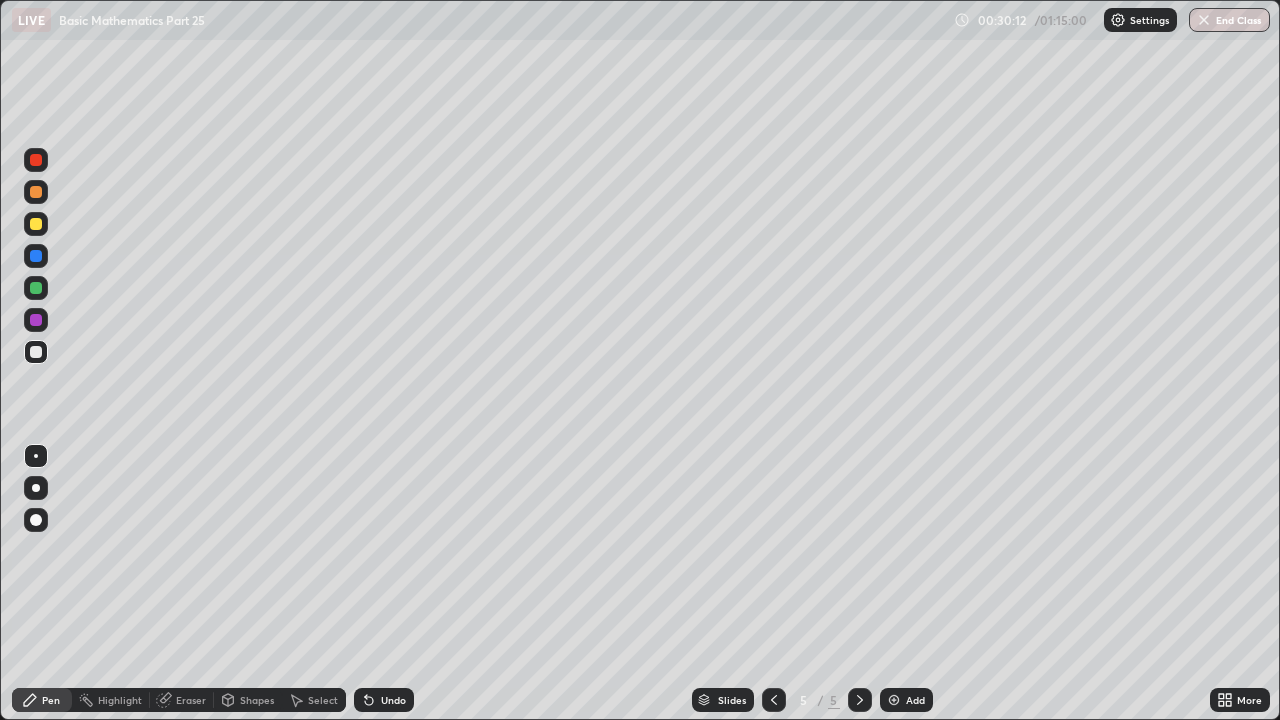 click on "Eraser" at bounding box center [191, 700] 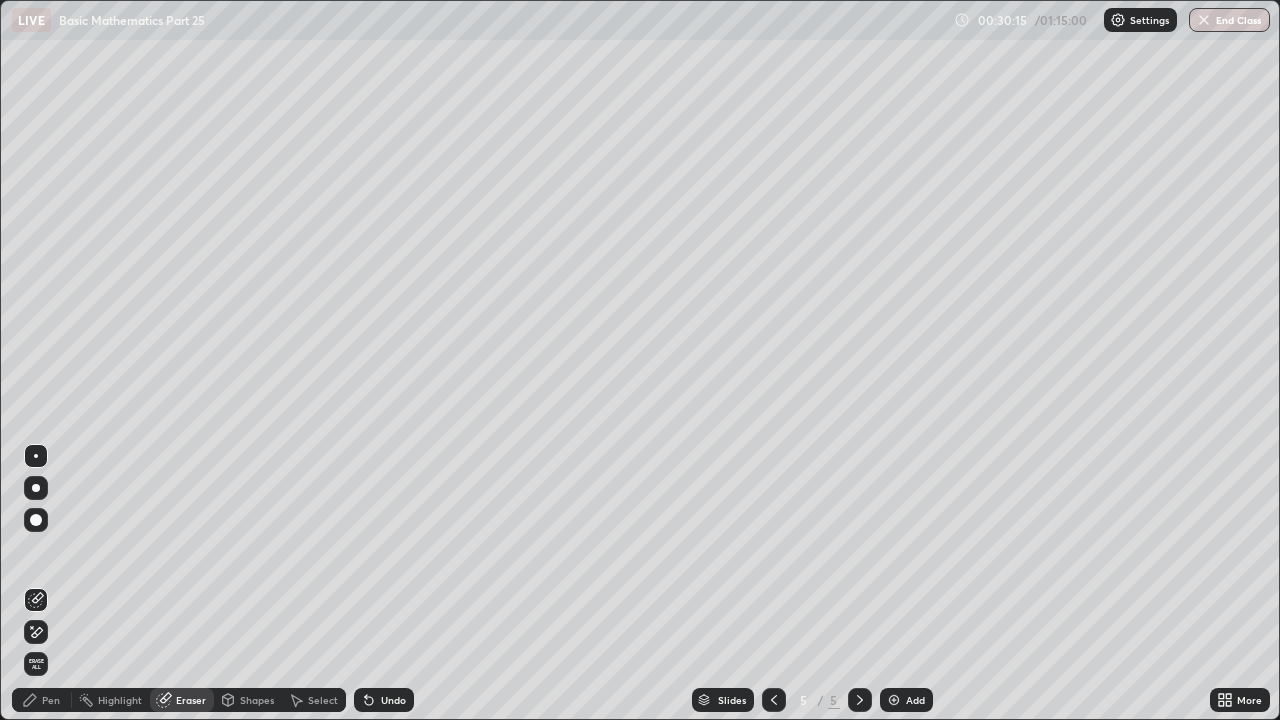 click on "Pen" at bounding box center [51, 700] 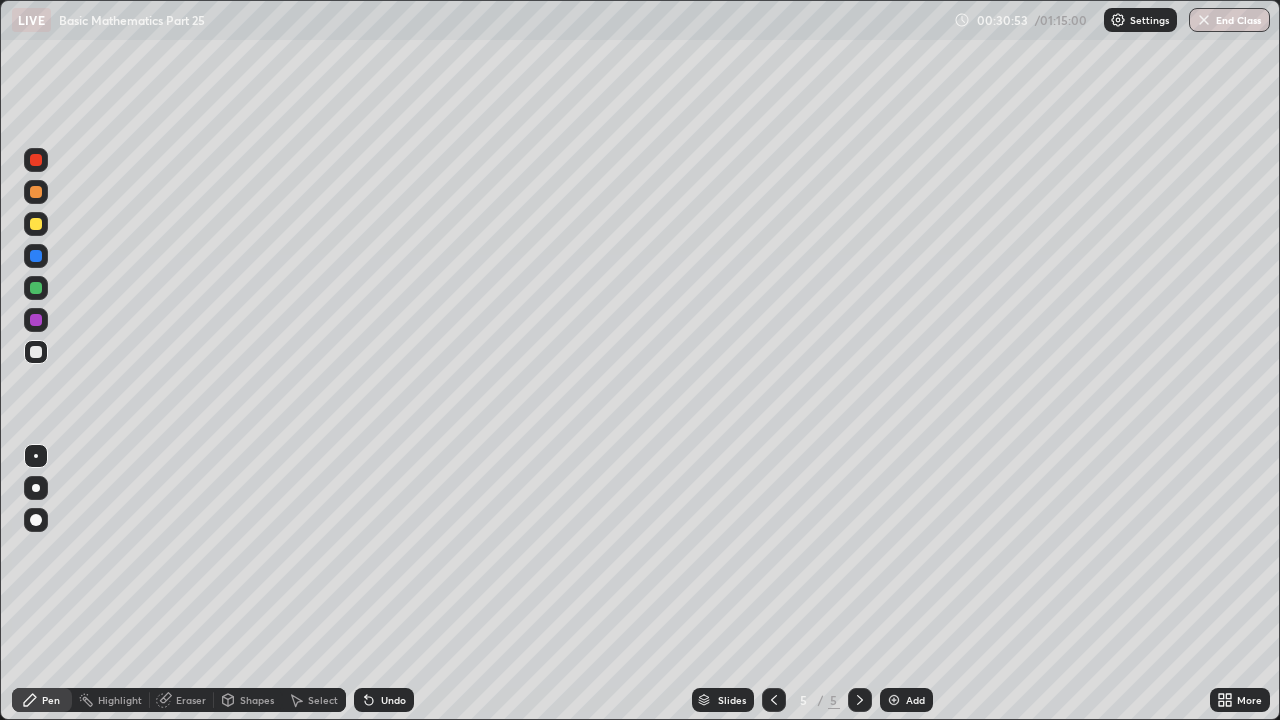 click at bounding box center [36, 288] 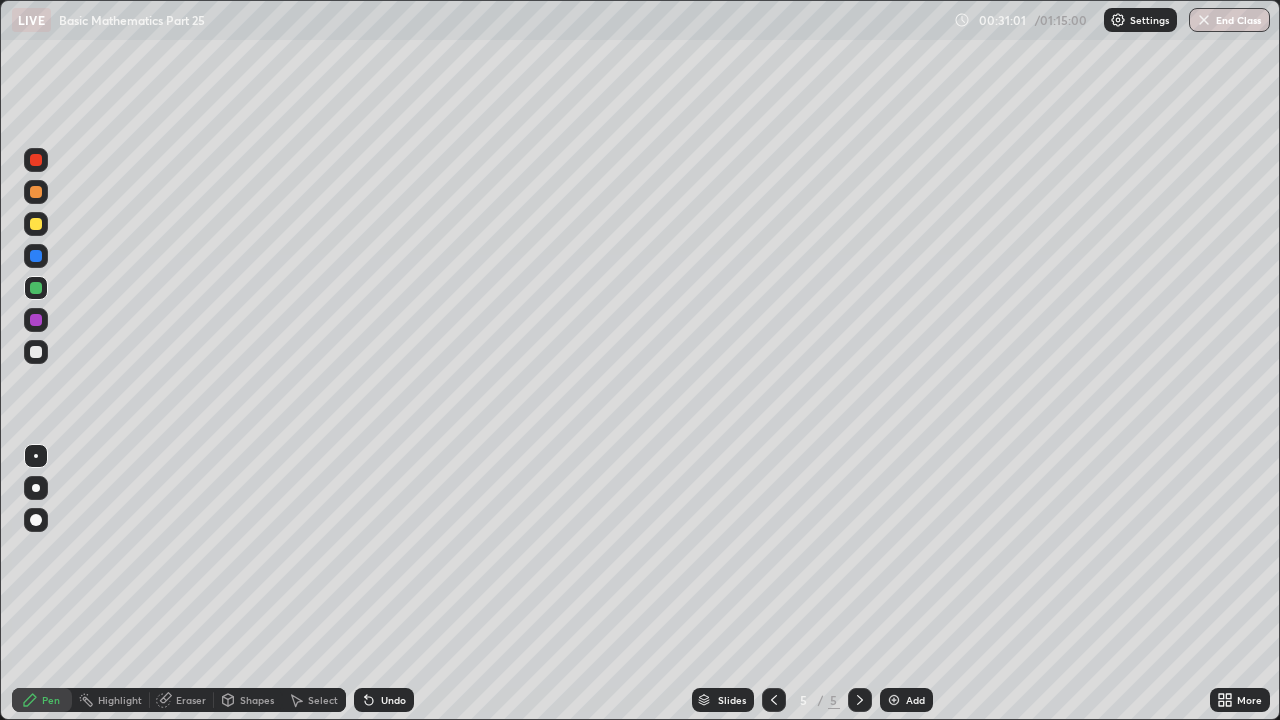 click at bounding box center [36, 352] 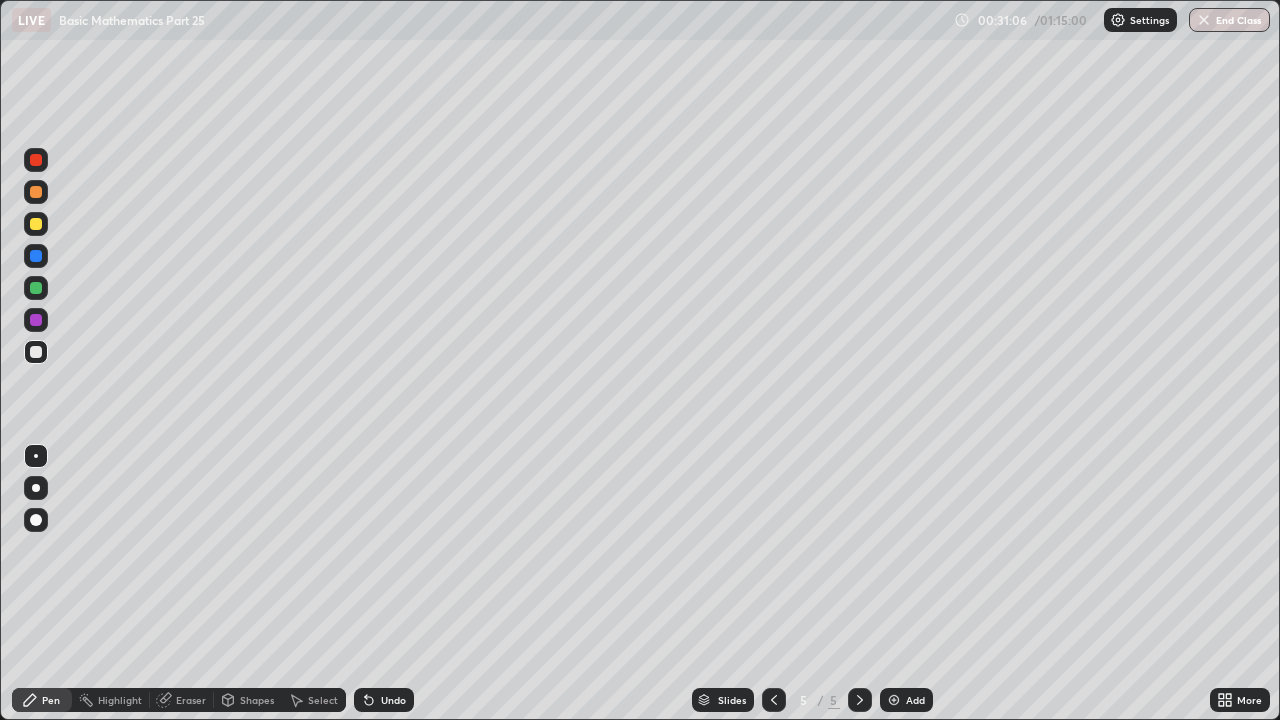 click at bounding box center (36, 288) 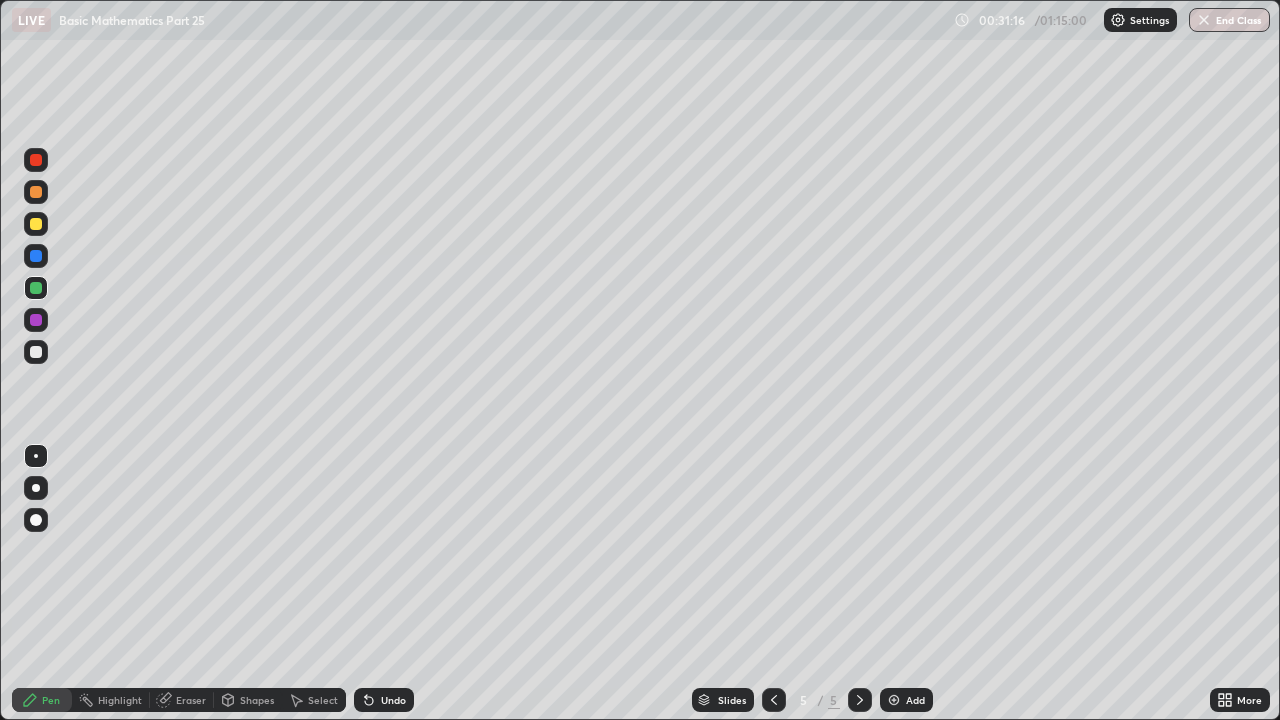 click on "Undo" at bounding box center [393, 700] 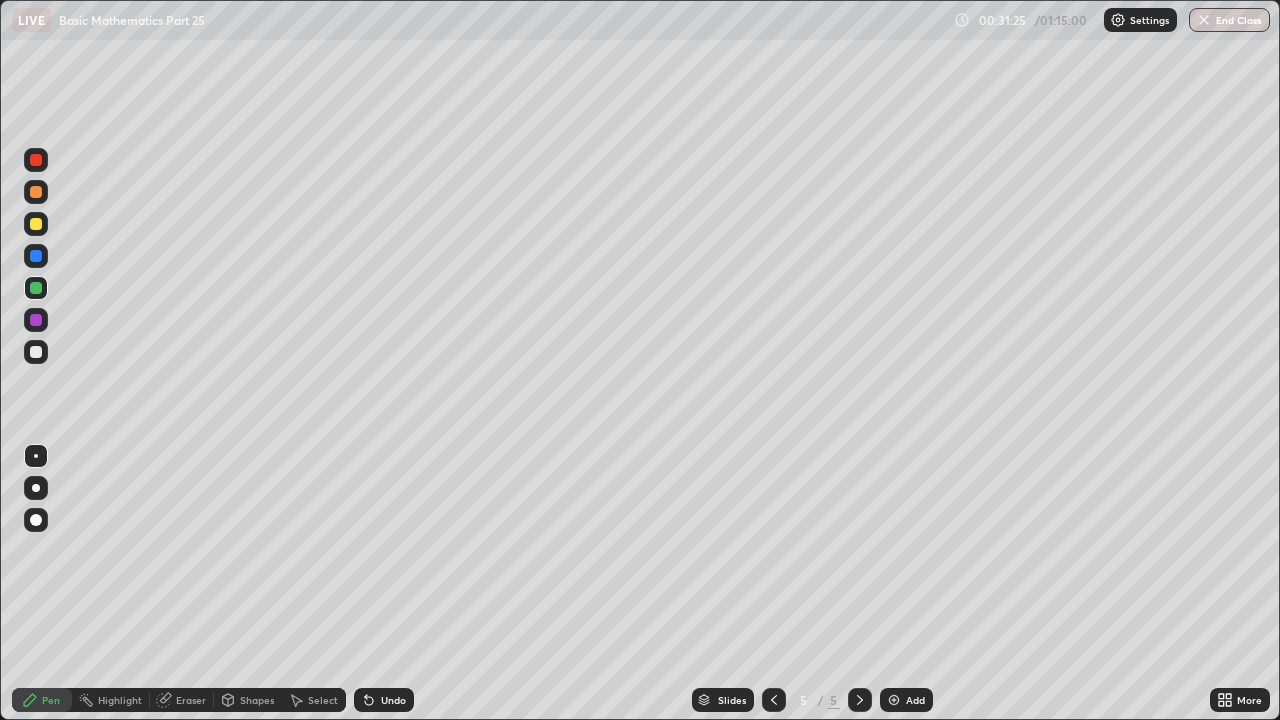 click on "Undo" at bounding box center [384, 700] 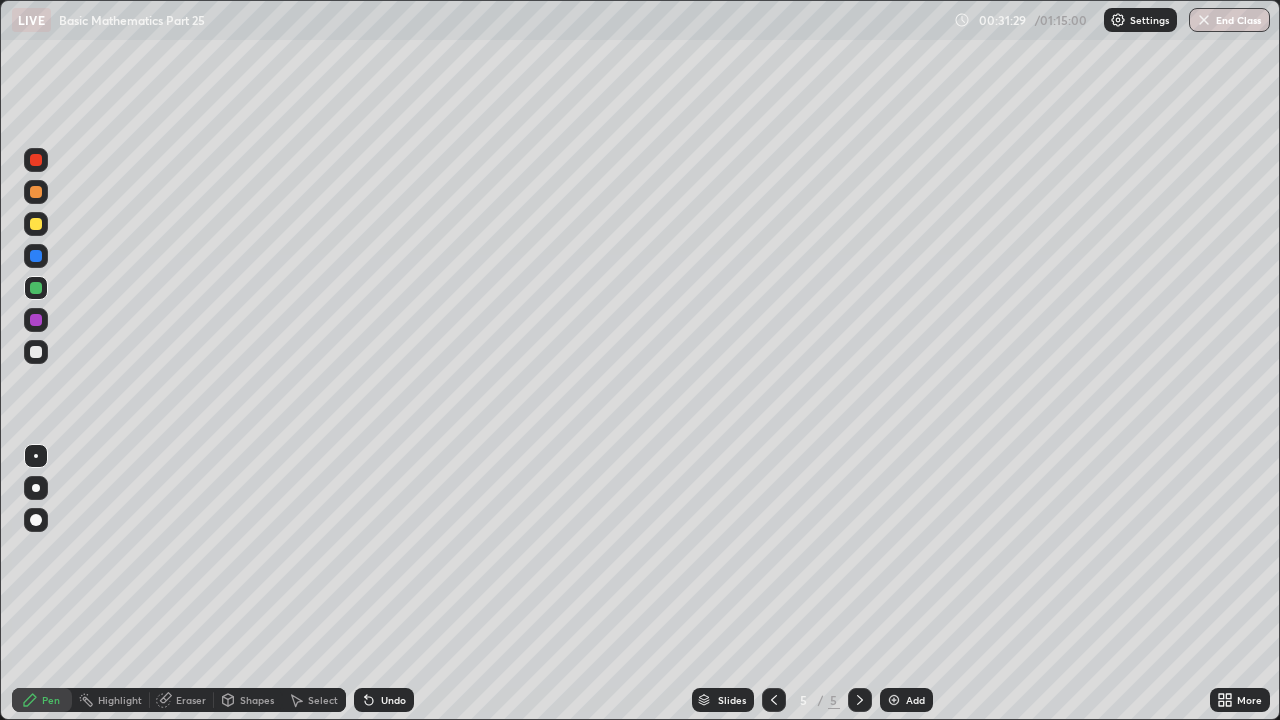 click on "Shapes" at bounding box center (257, 700) 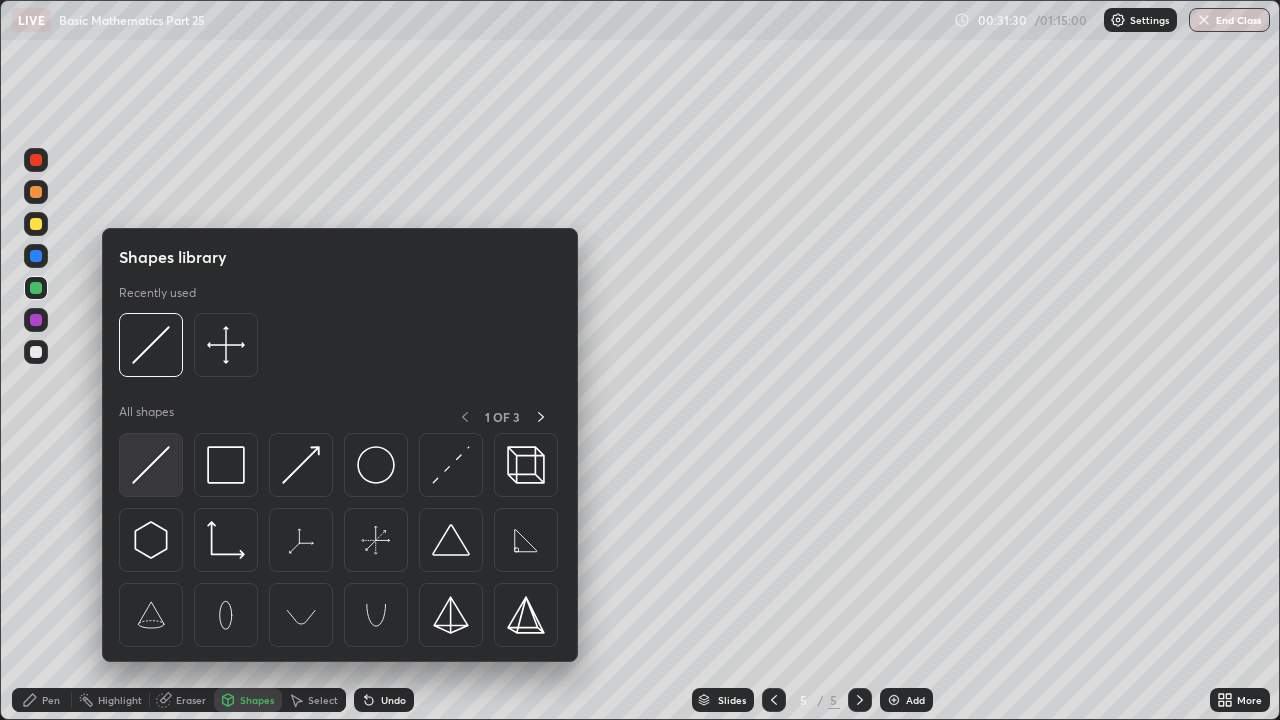 click at bounding box center [151, 465] 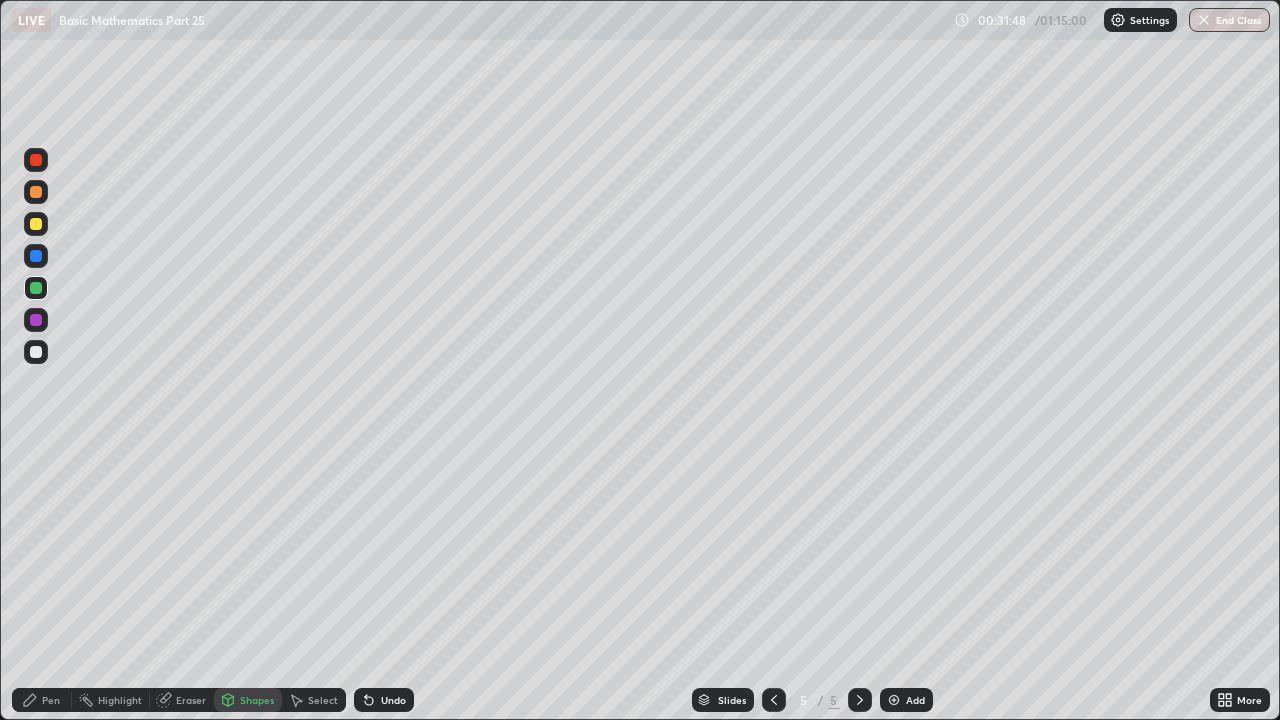 click on "Pen" at bounding box center [51, 700] 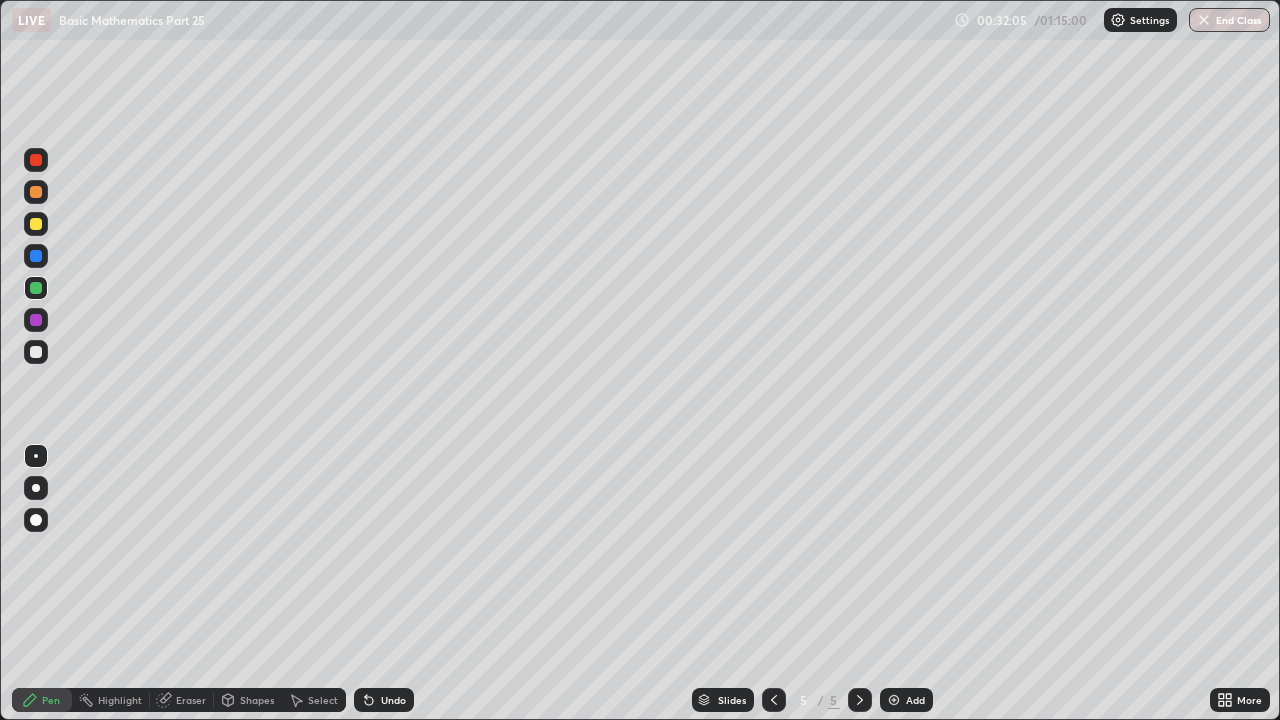 click at bounding box center [36, 256] 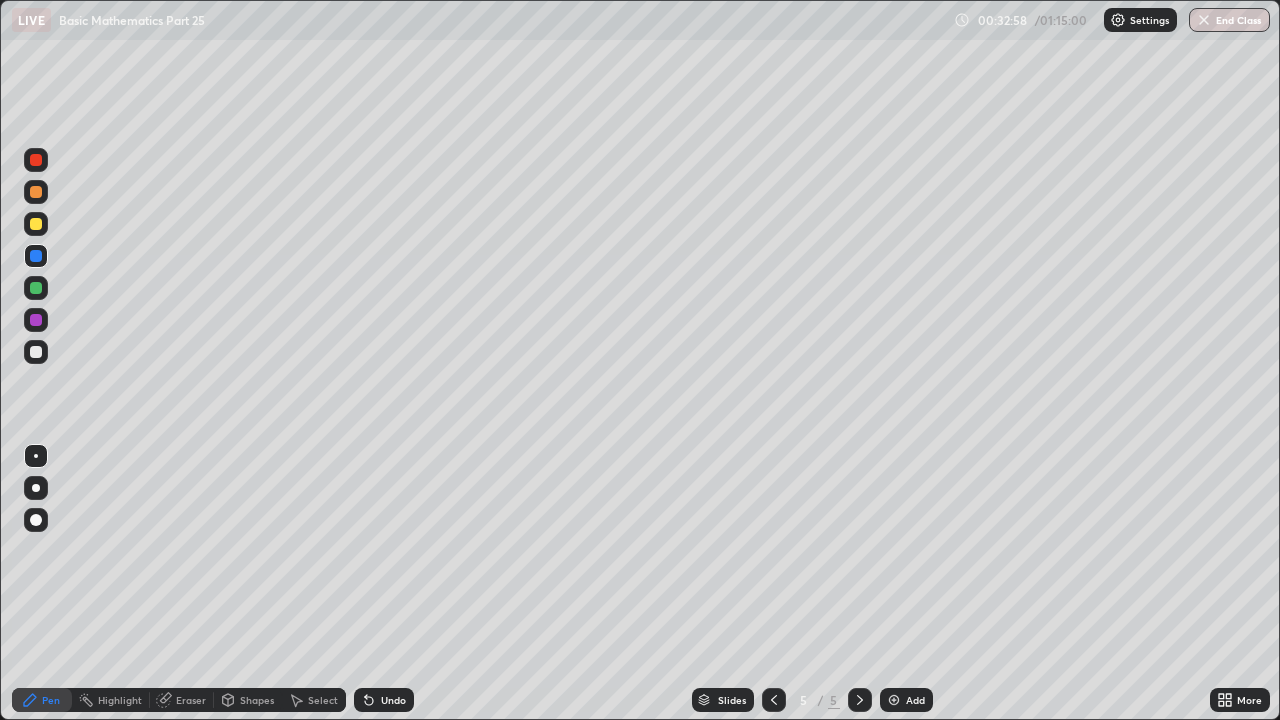 click at bounding box center (36, 160) 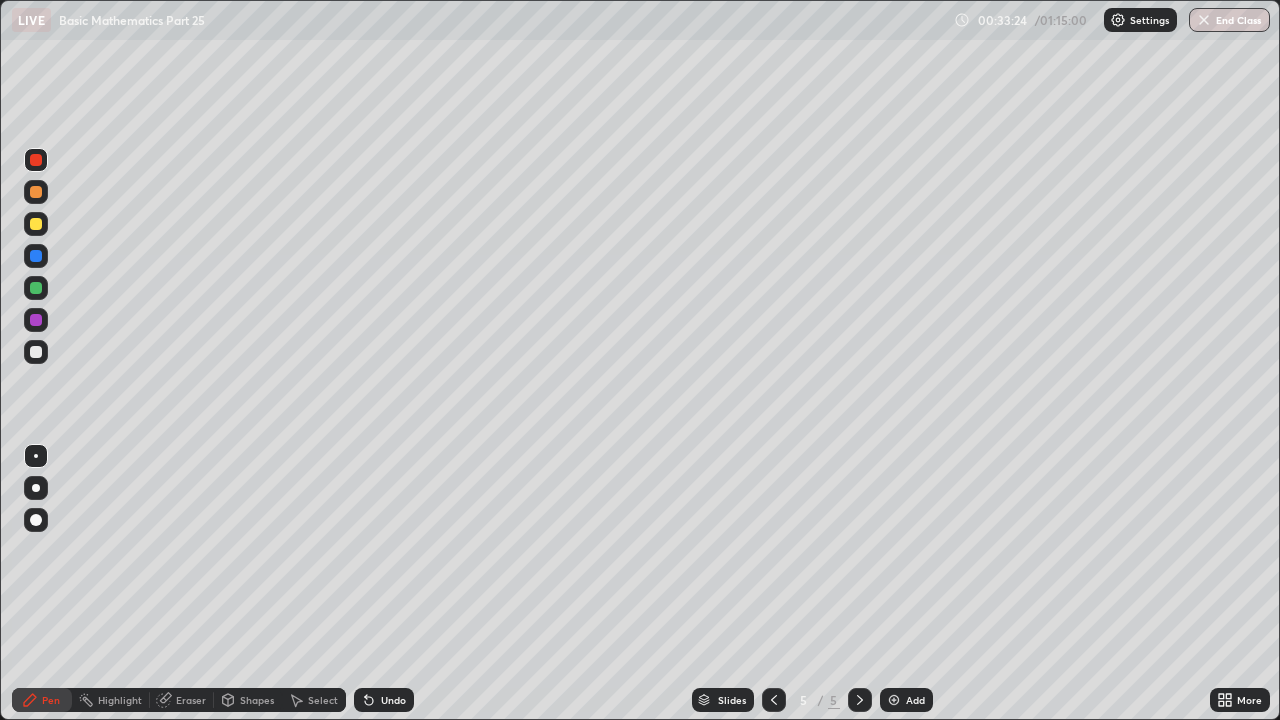 click on "Eraser" at bounding box center (191, 700) 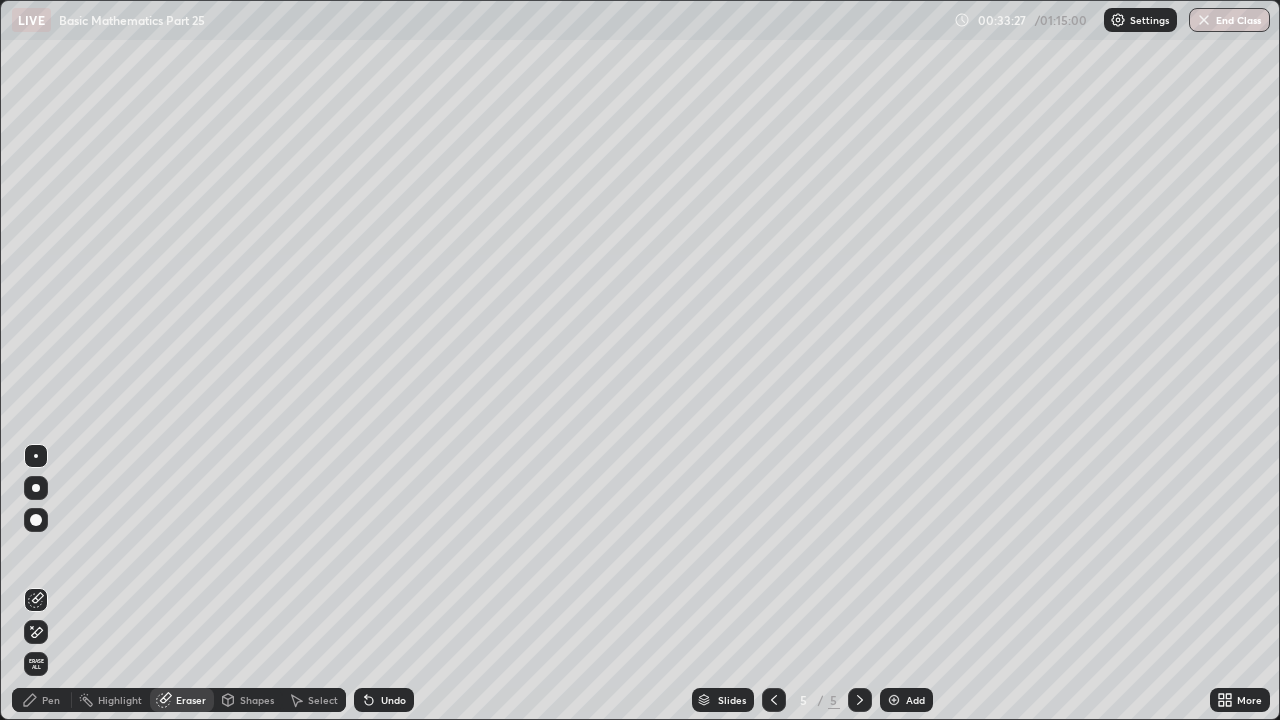 click on "Pen" at bounding box center (42, 700) 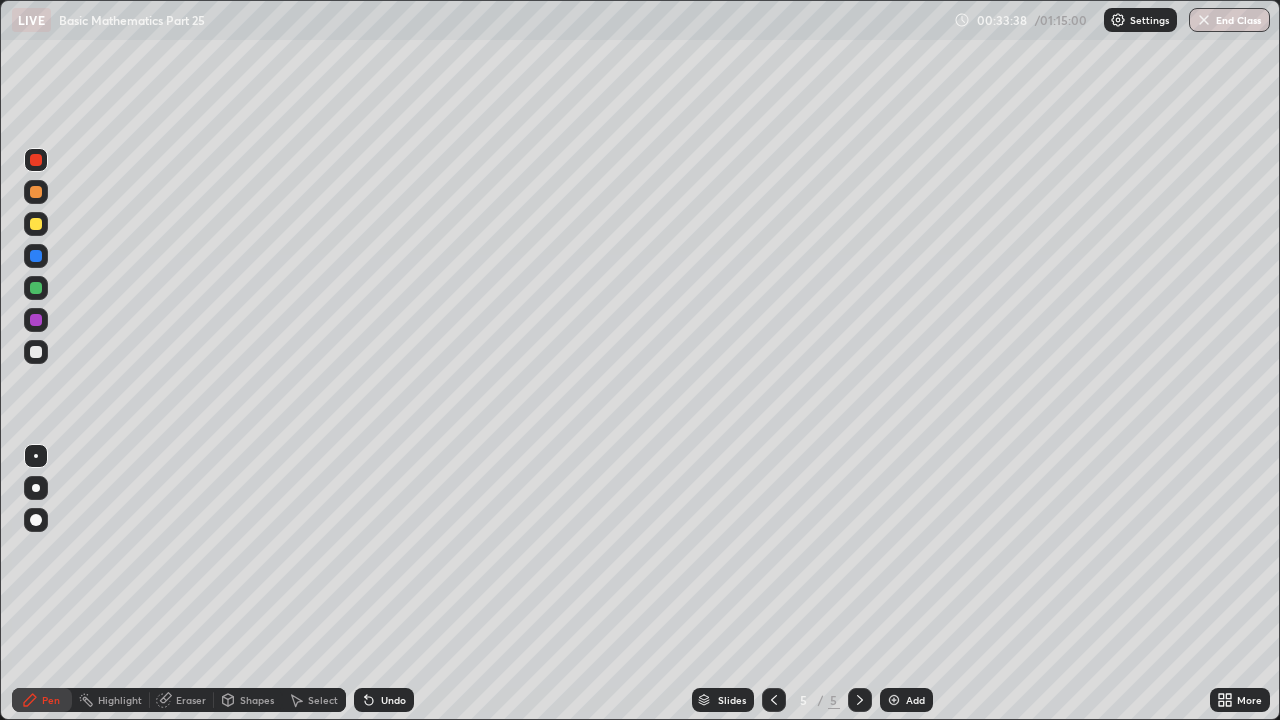 click at bounding box center (36, 256) 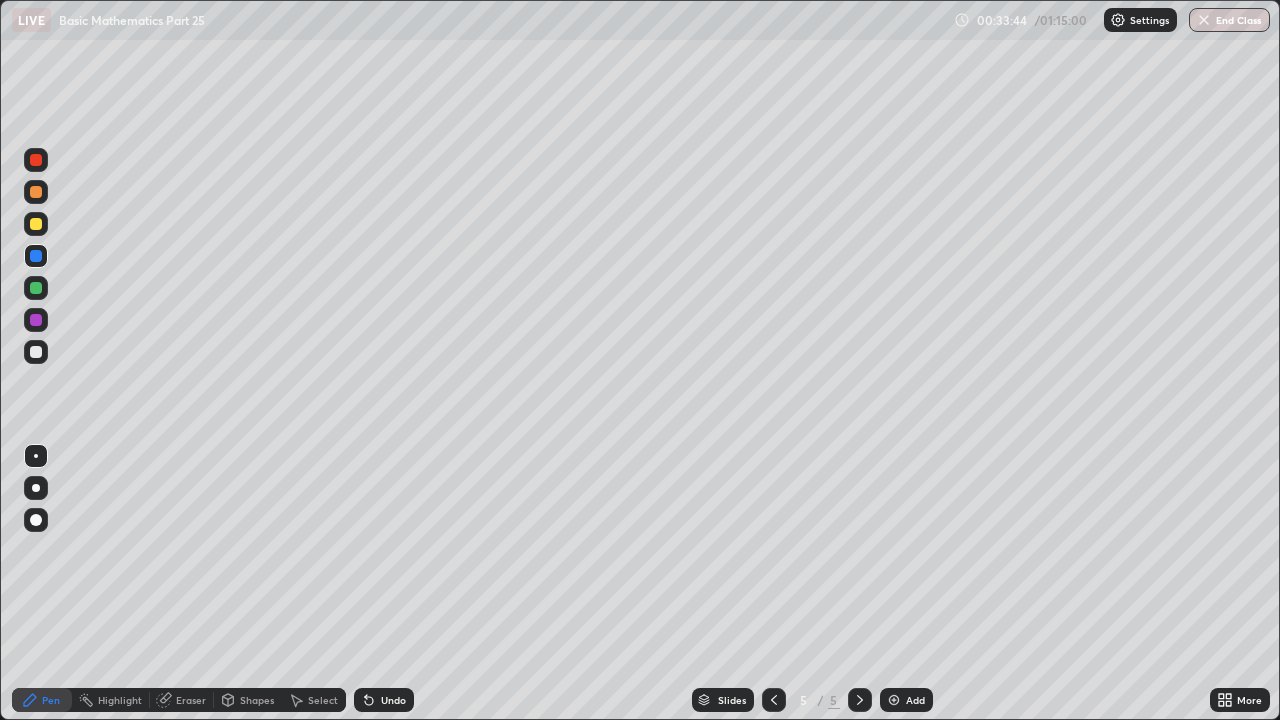 click on "Eraser" at bounding box center (191, 700) 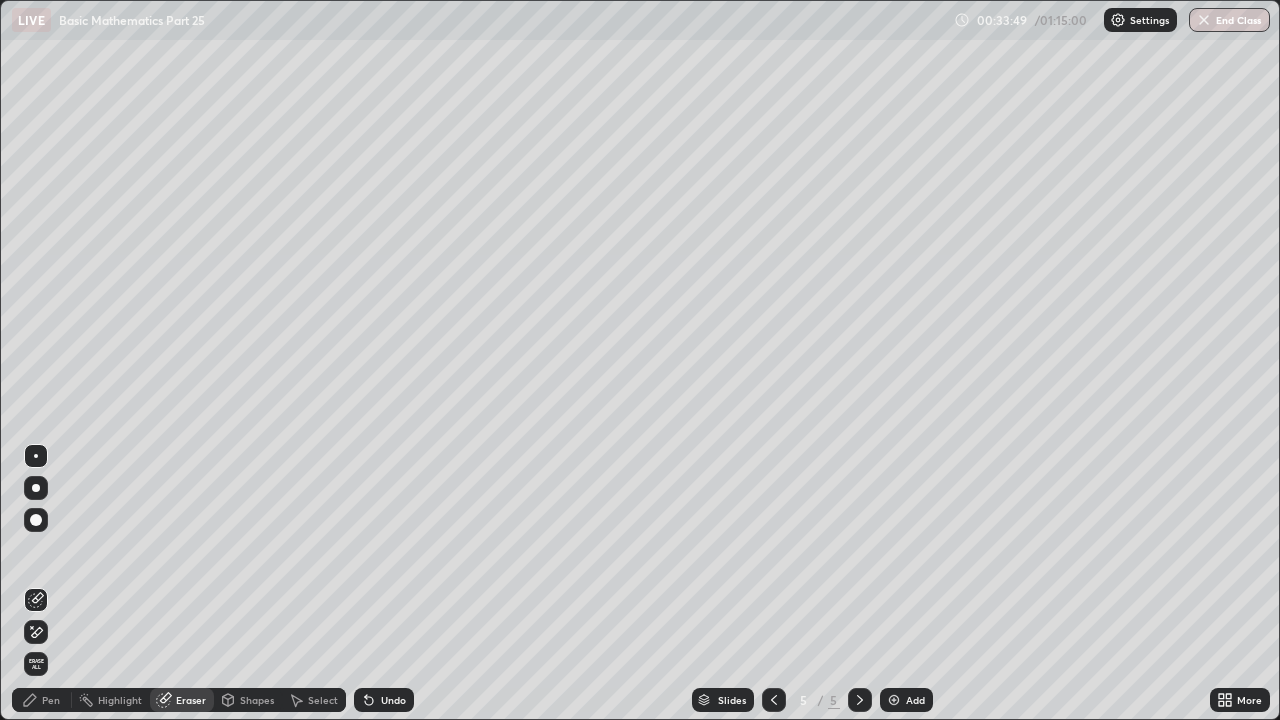 click on "Pen" at bounding box center (42, 700) 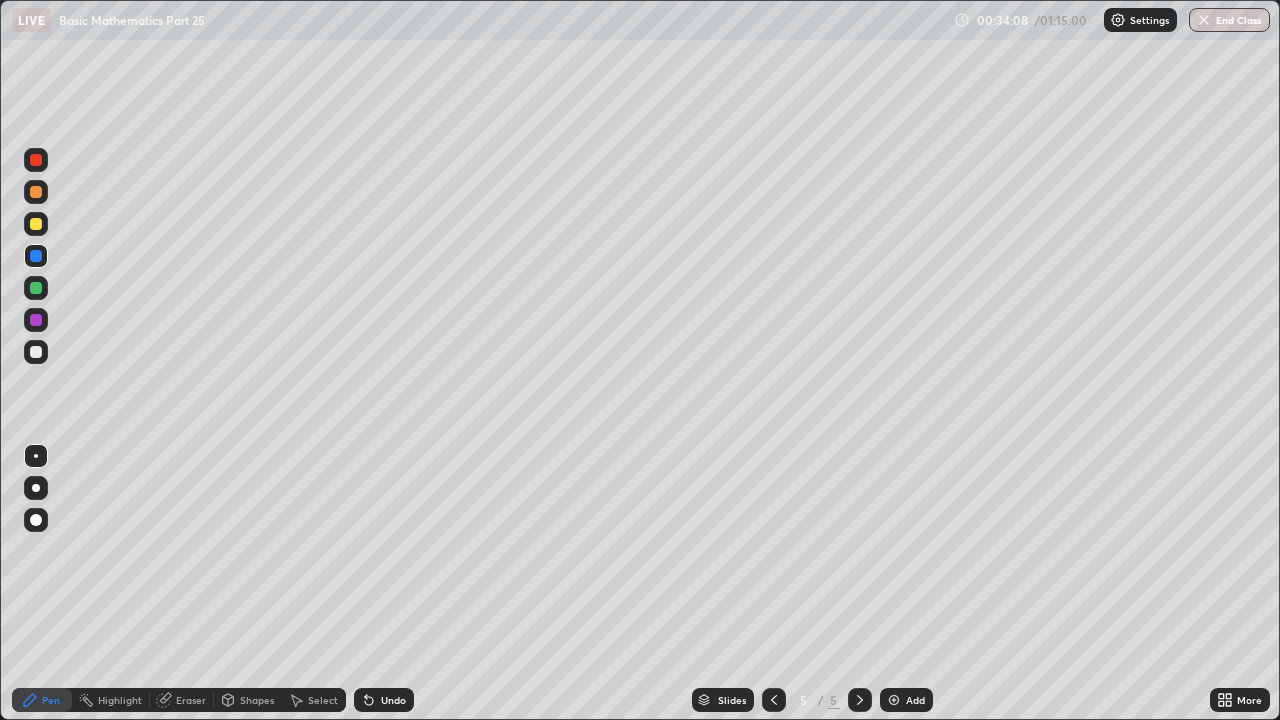 click at bounding box center (36, 352) 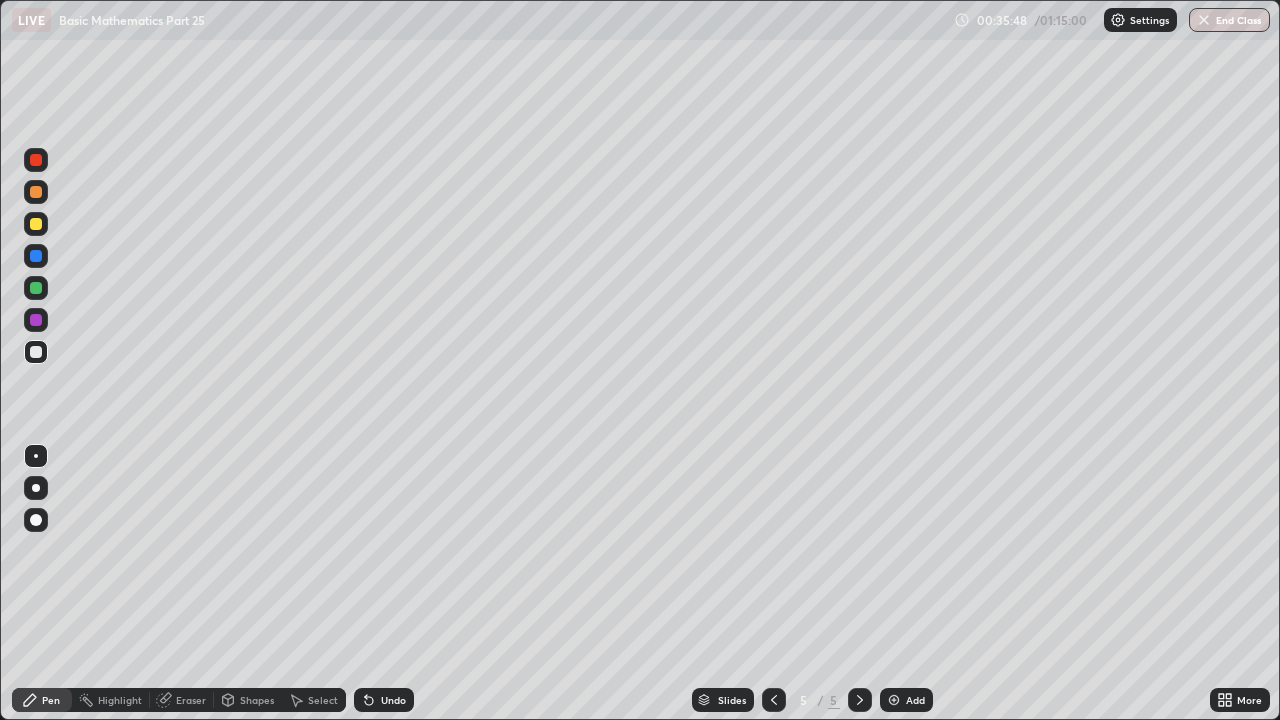 click at bounding box center [36, 288] 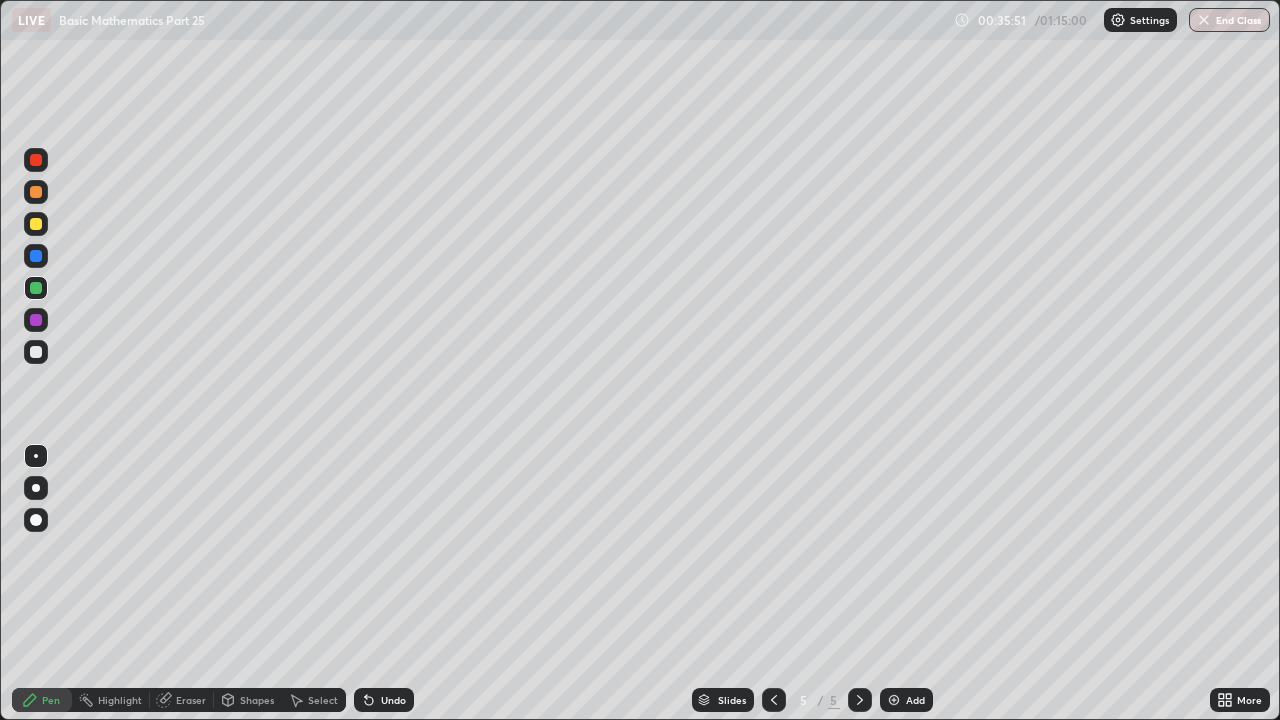 click at bounding box center [36, 320] 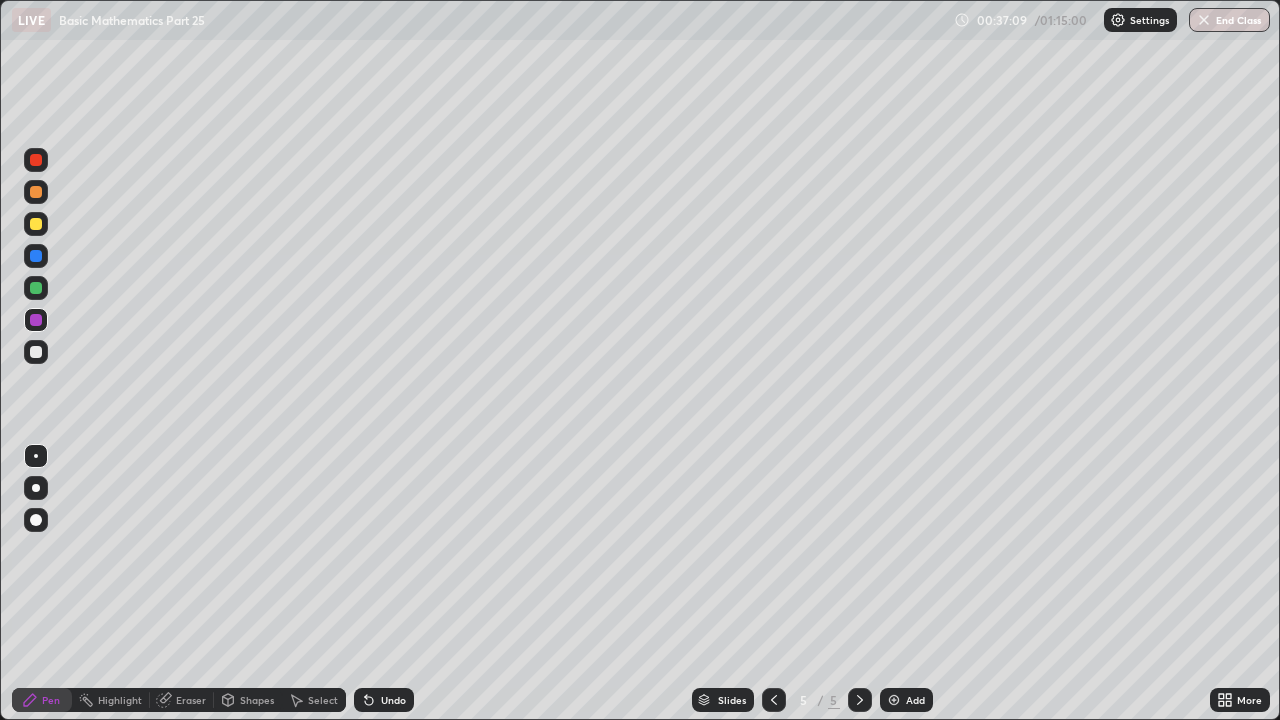 click at bounding box center [894, 700] 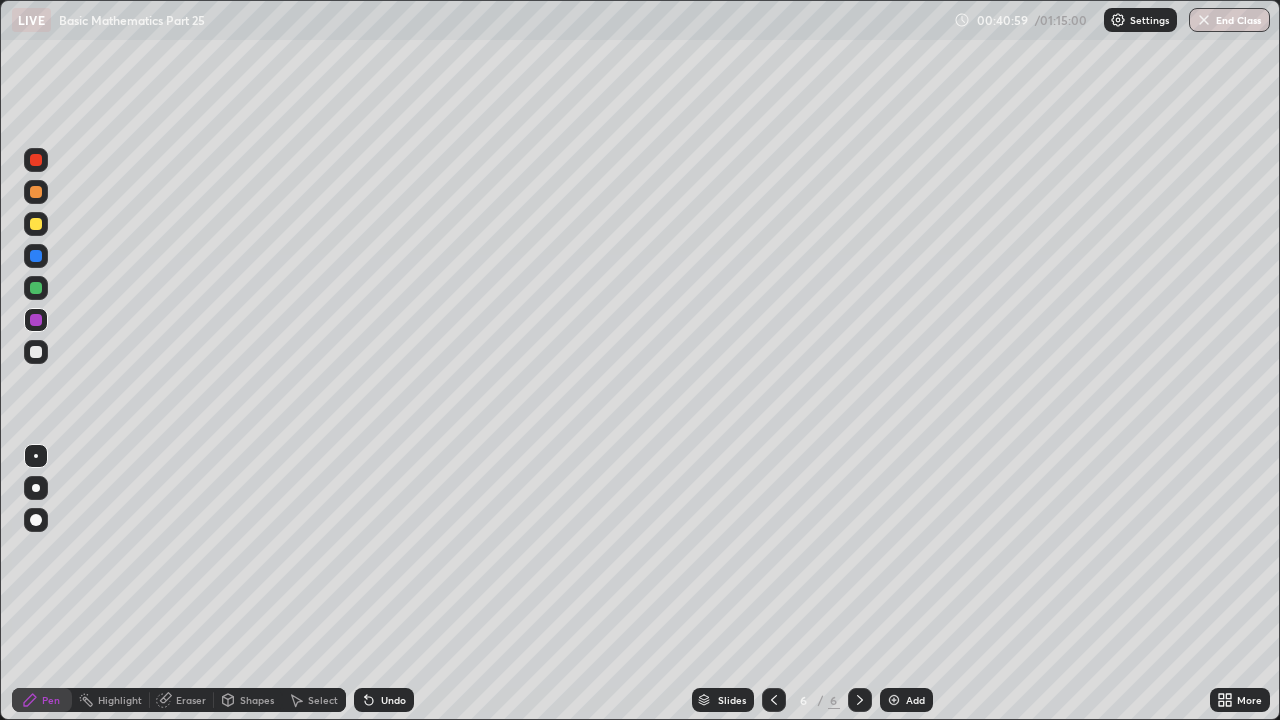 click at bounding box center [36, 352] 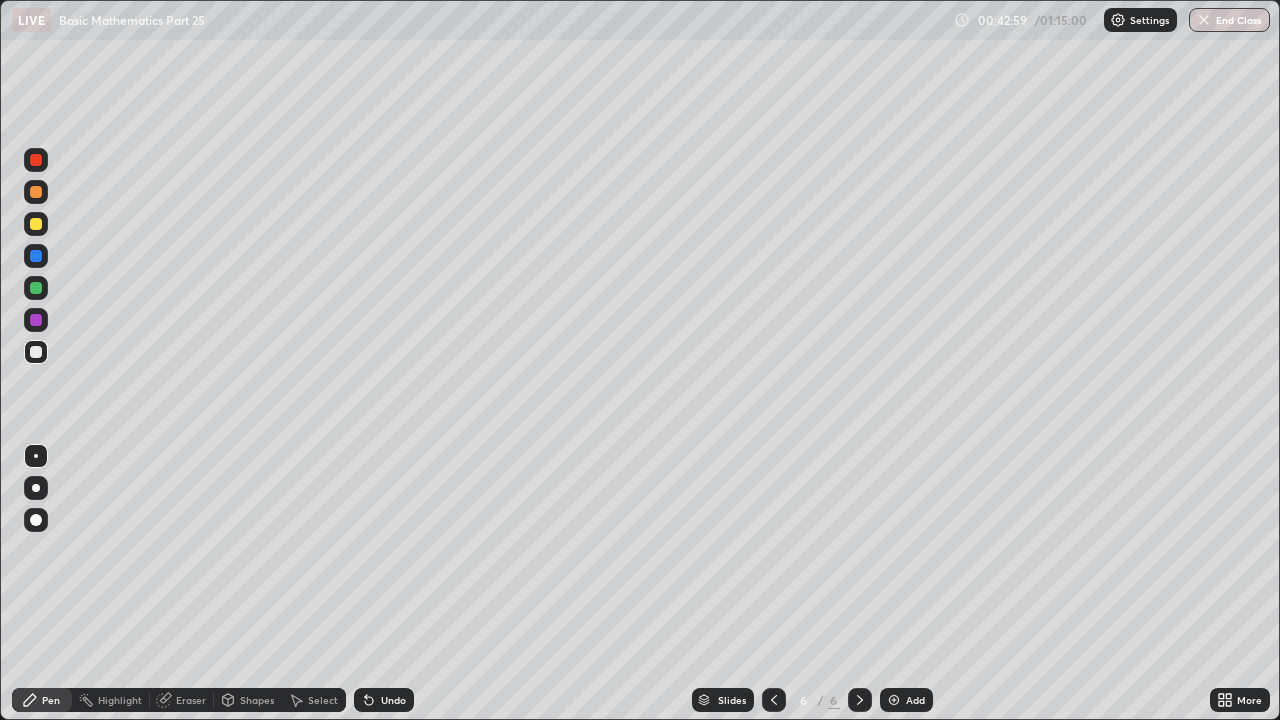 click at bounding box center [36, 320] 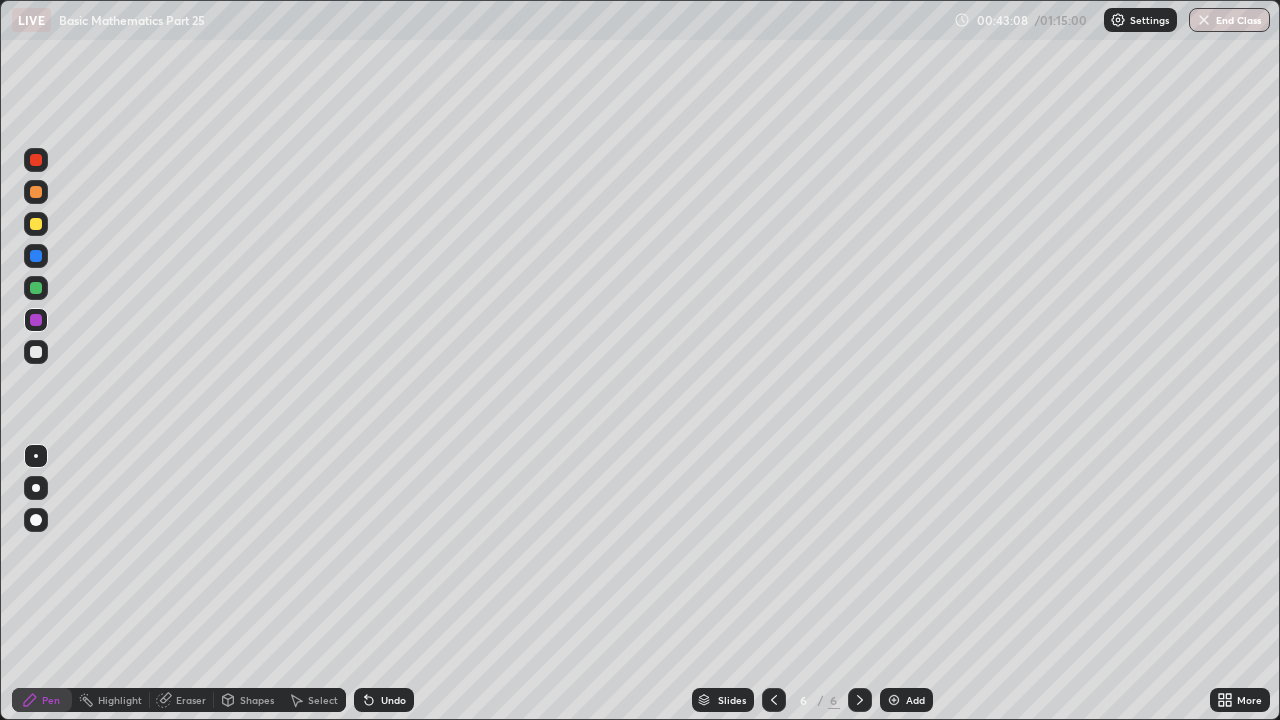 click at bounding box center (36, 288) 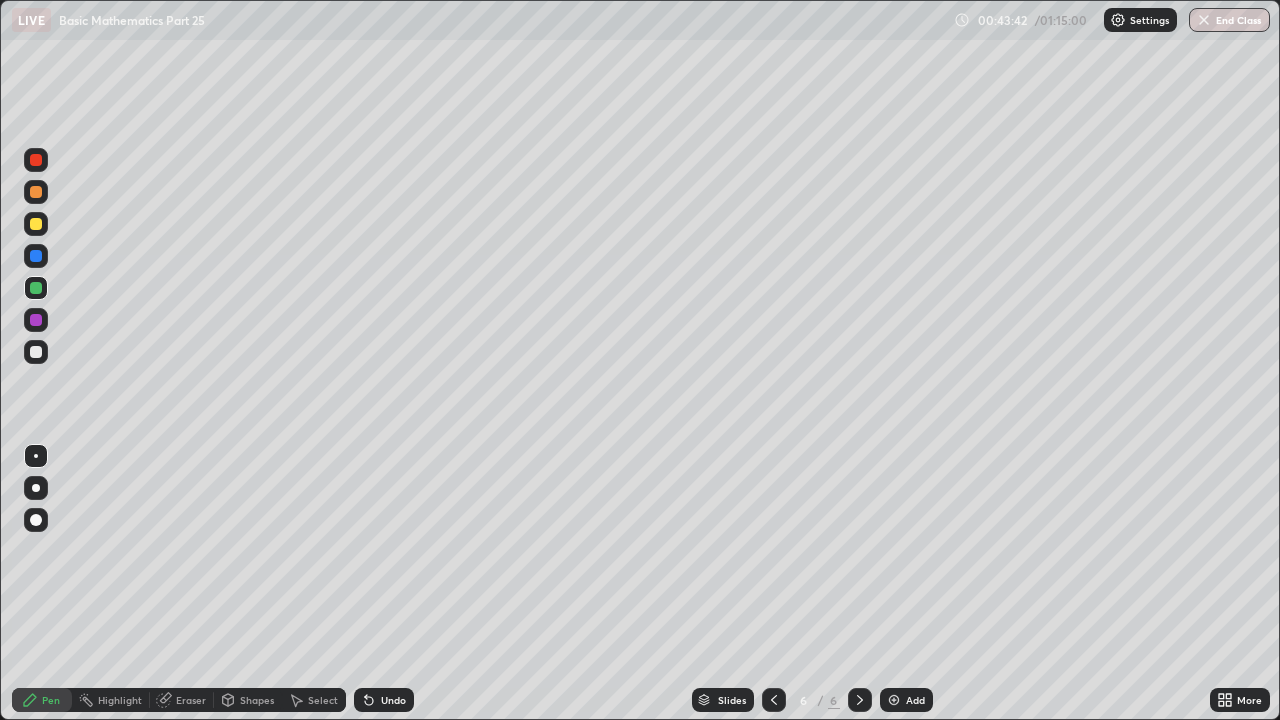 click at bounding box center (36, 320) 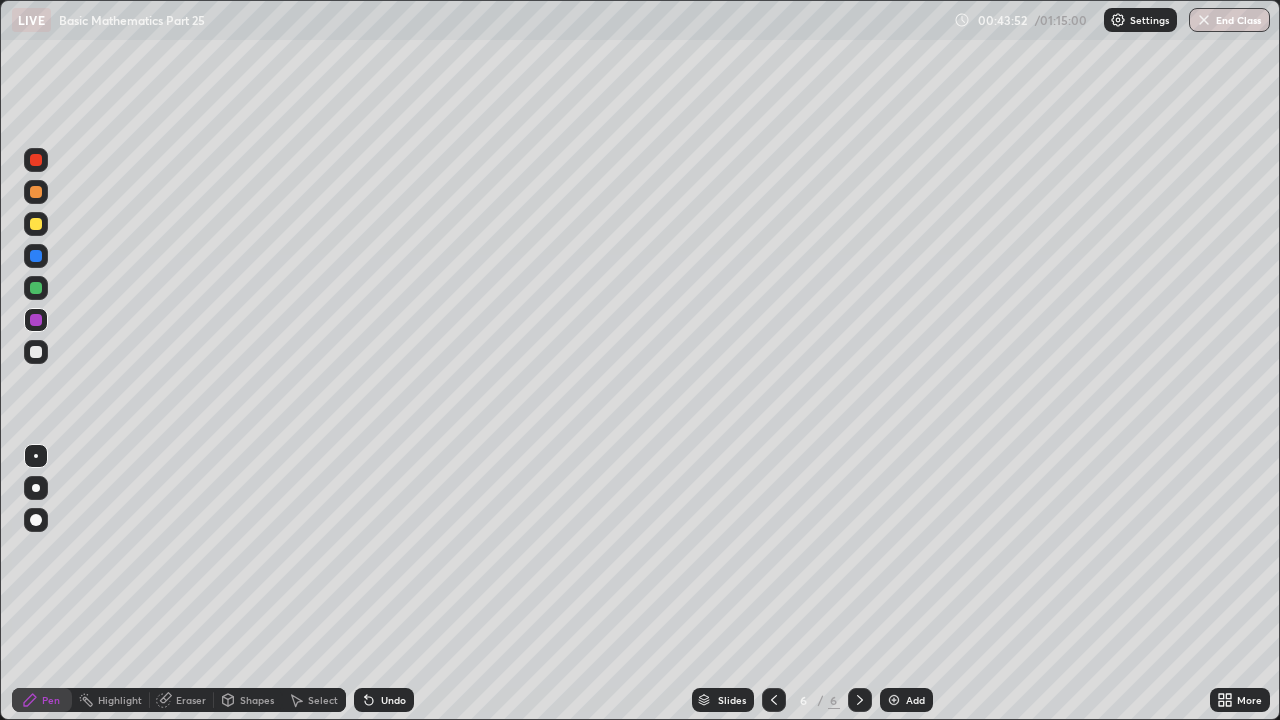 click at bounding box center [36, 288] 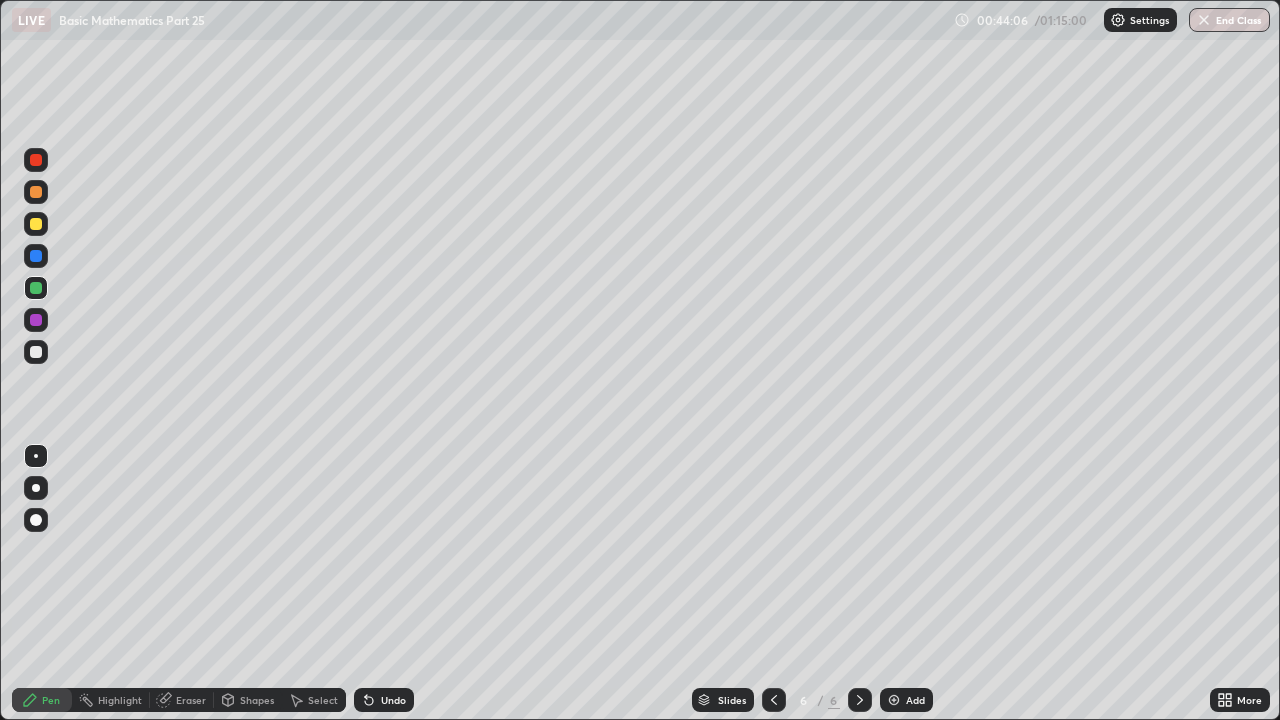 click at bounding box center (36, 352) 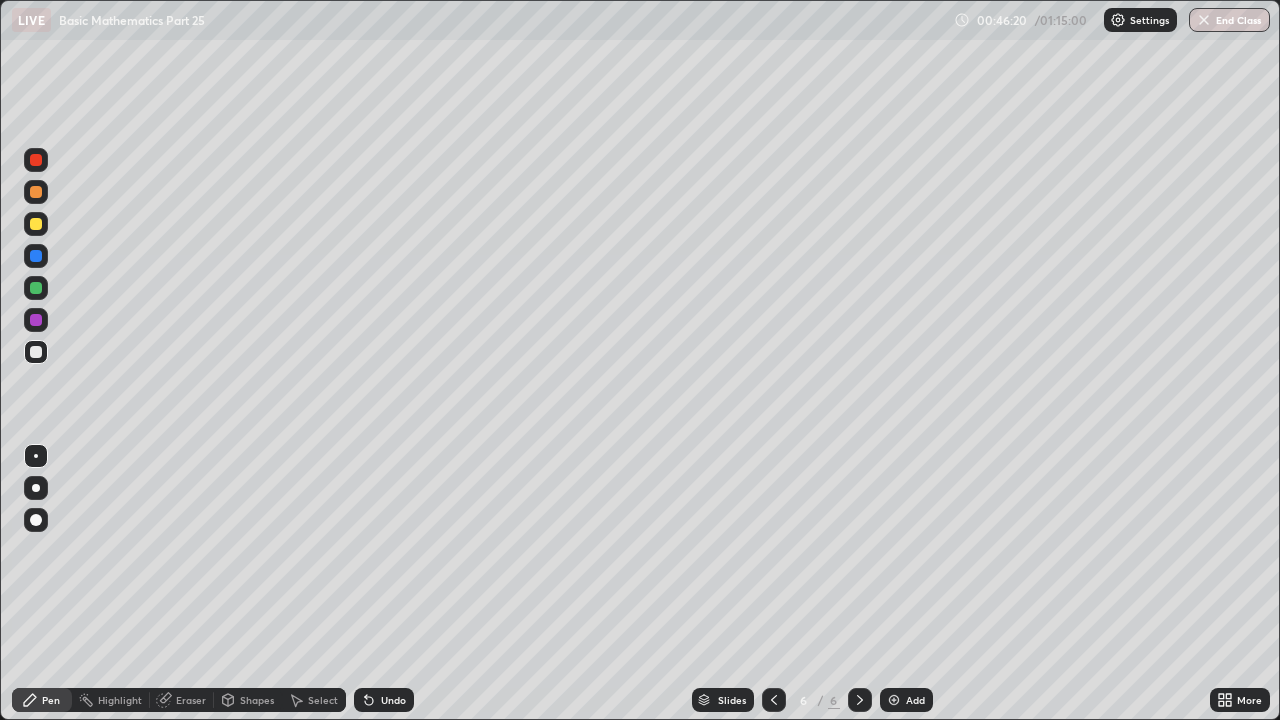 click at bounding box center (894, 700) 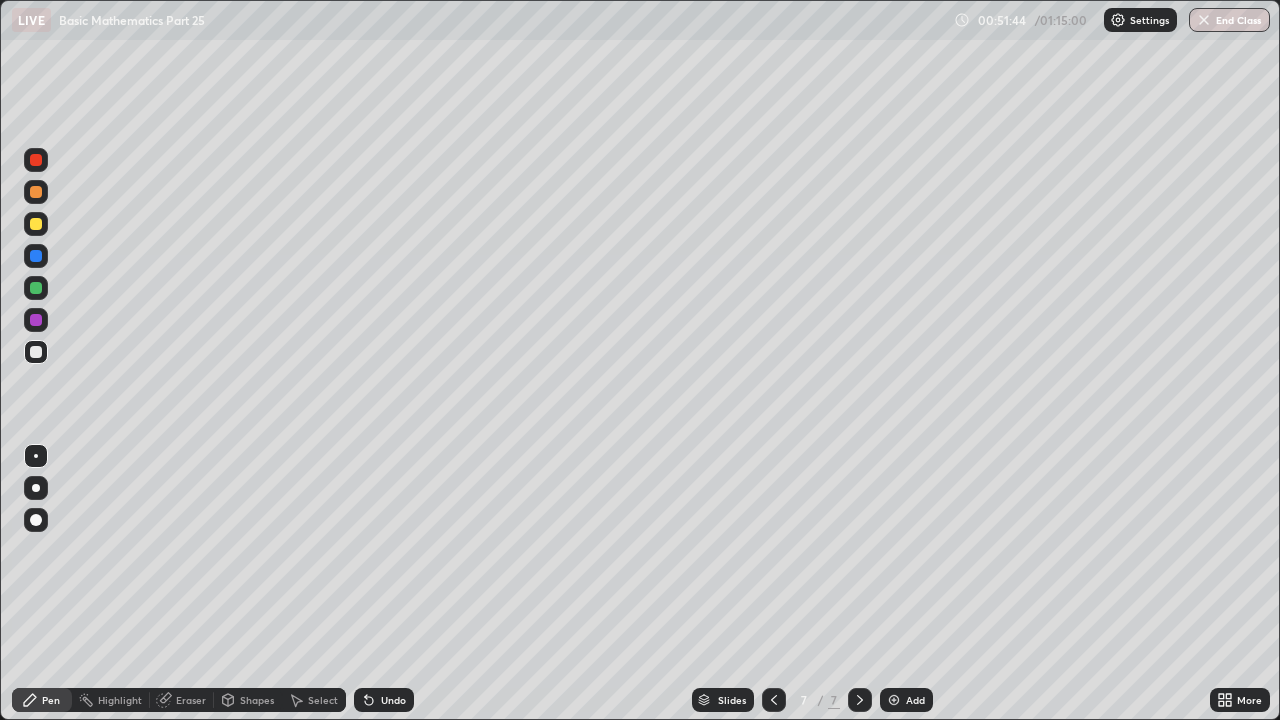 click on "Eraser" at bounding box center [191, 700] 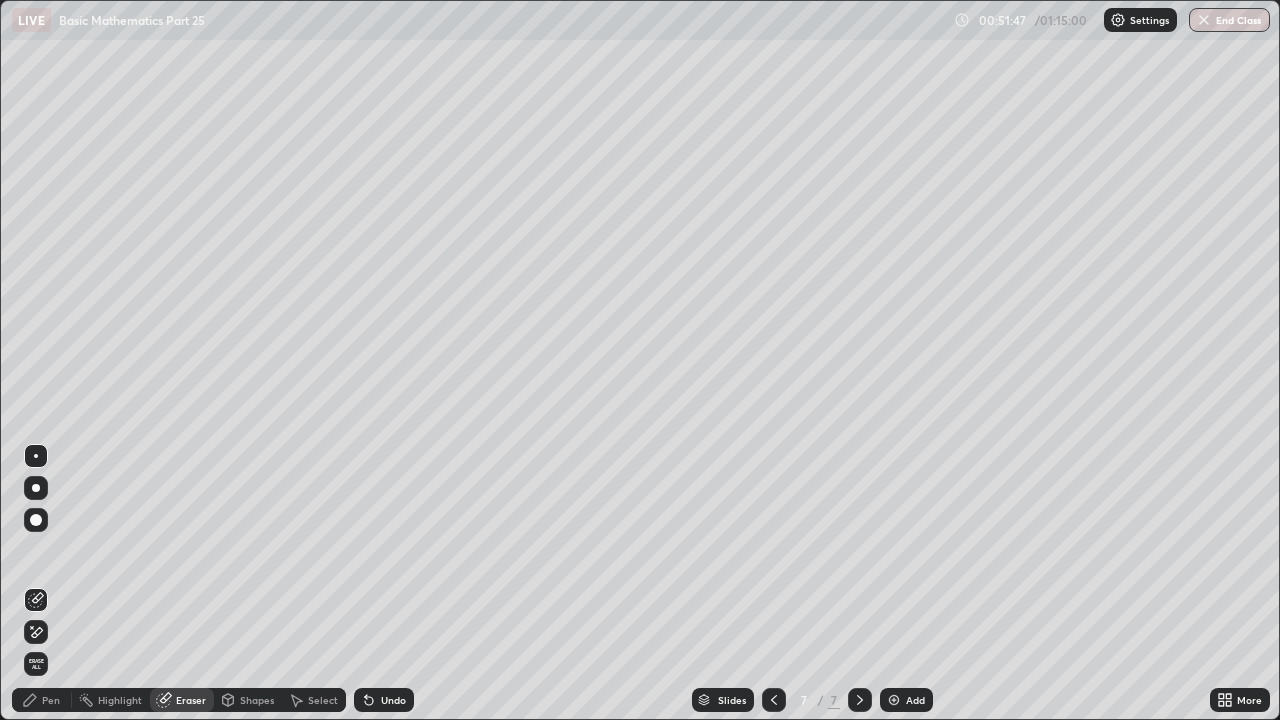 click on "Pen" at bounding box center (51, 700) 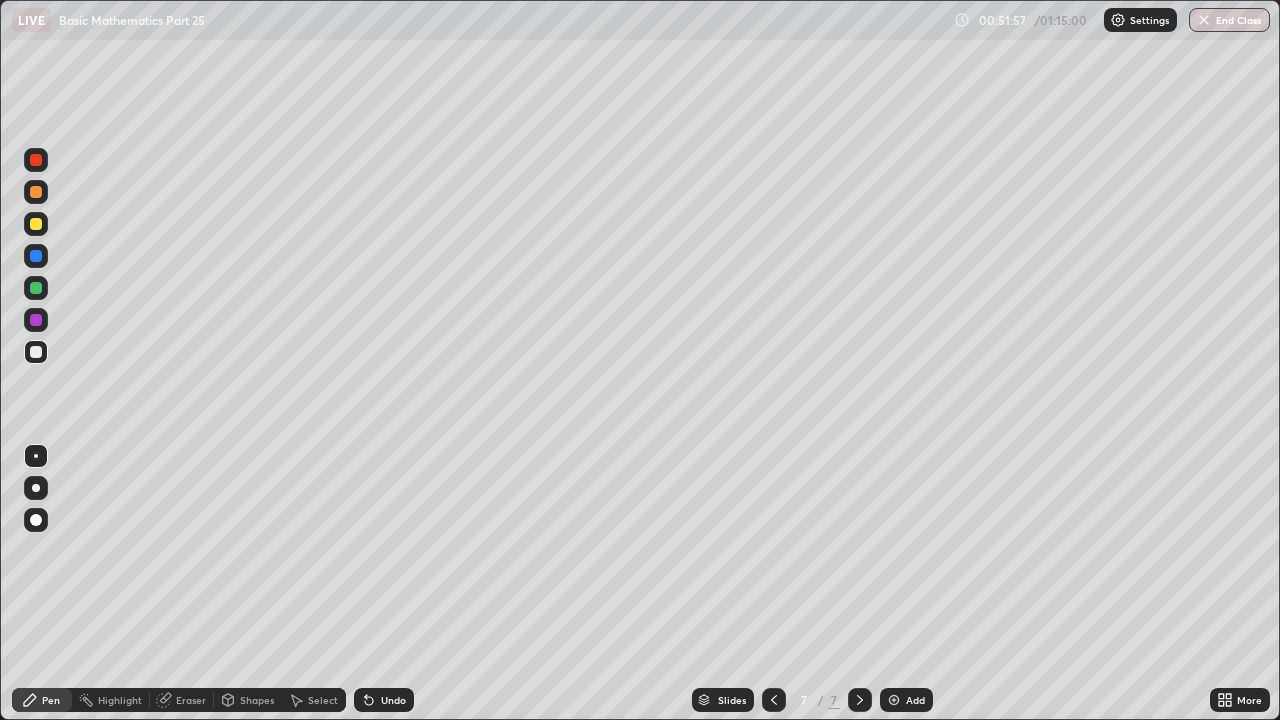 click 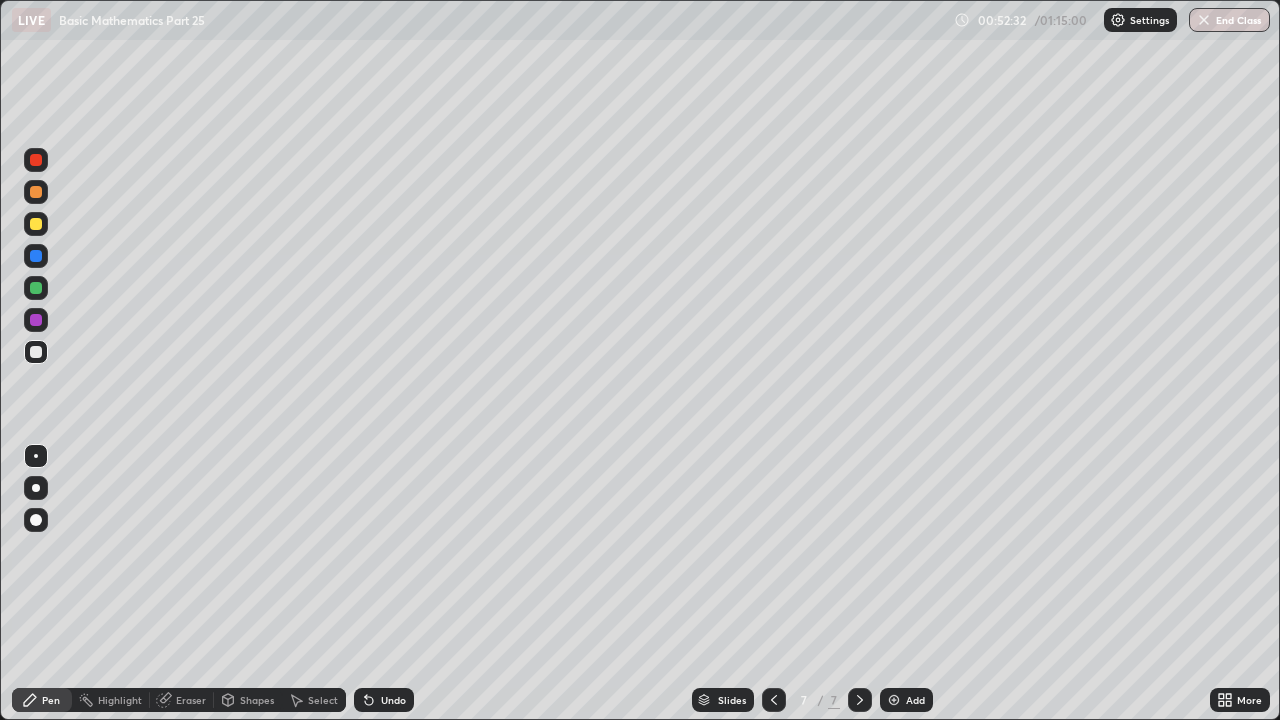 click on "Eraser" at bounding box center (191, 700) 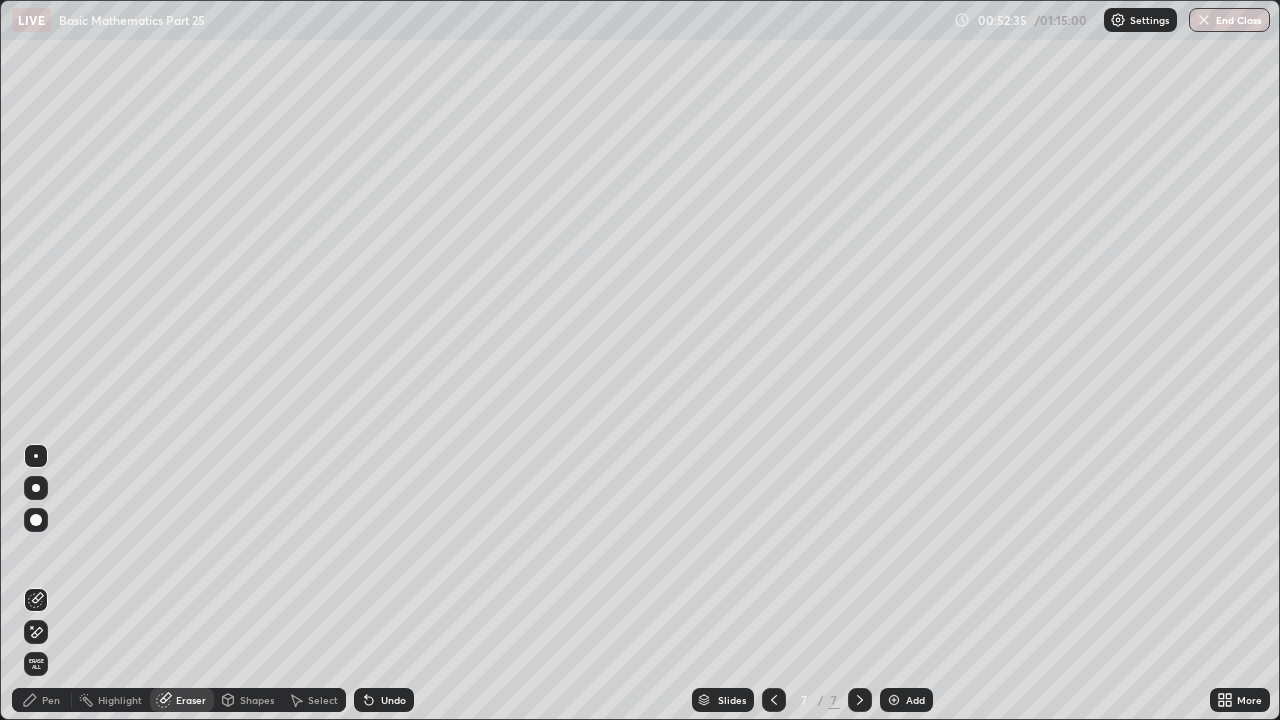click on "Pen" at bounding box center (51, 700) 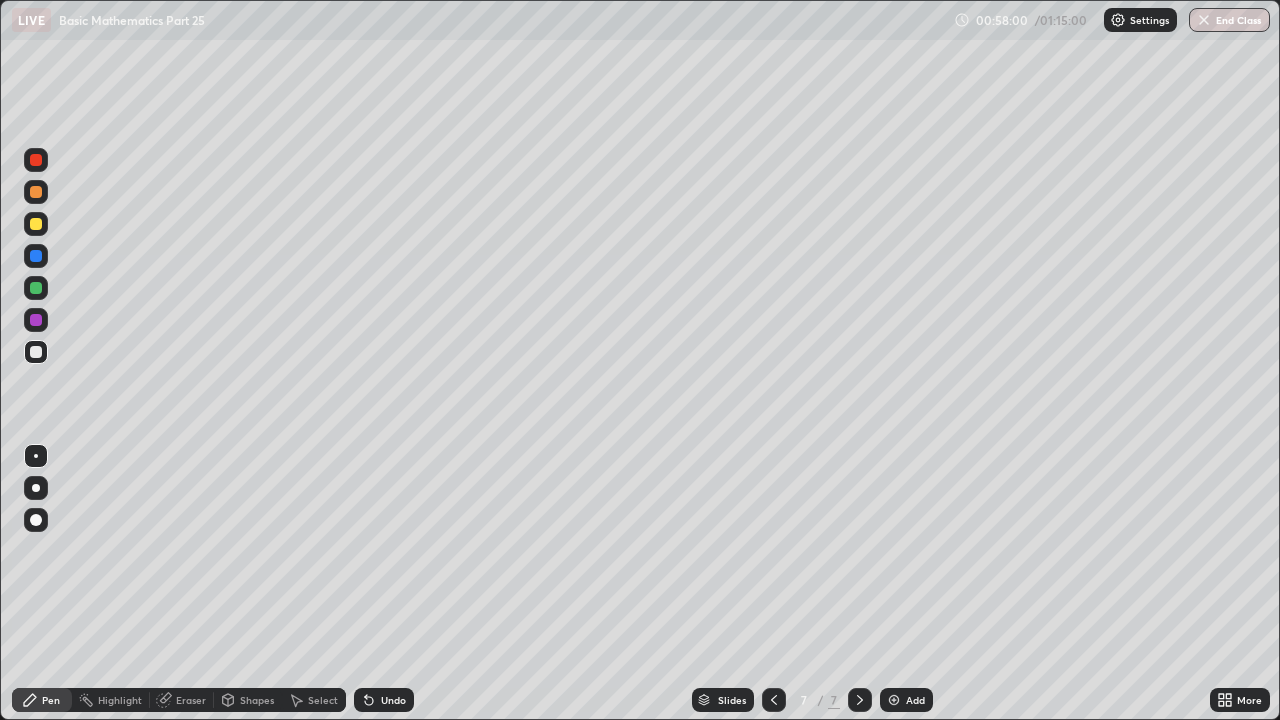 click at bounding box center [894, 700] 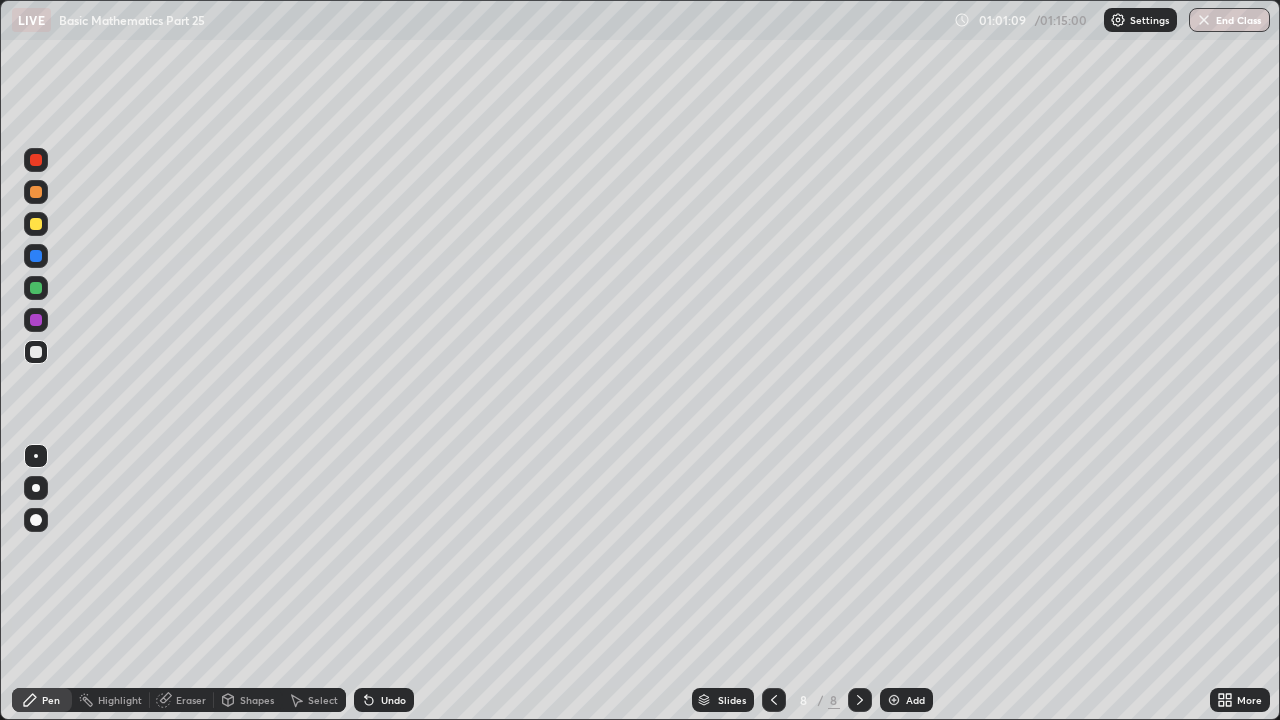 click at bounding box center [36, 320] 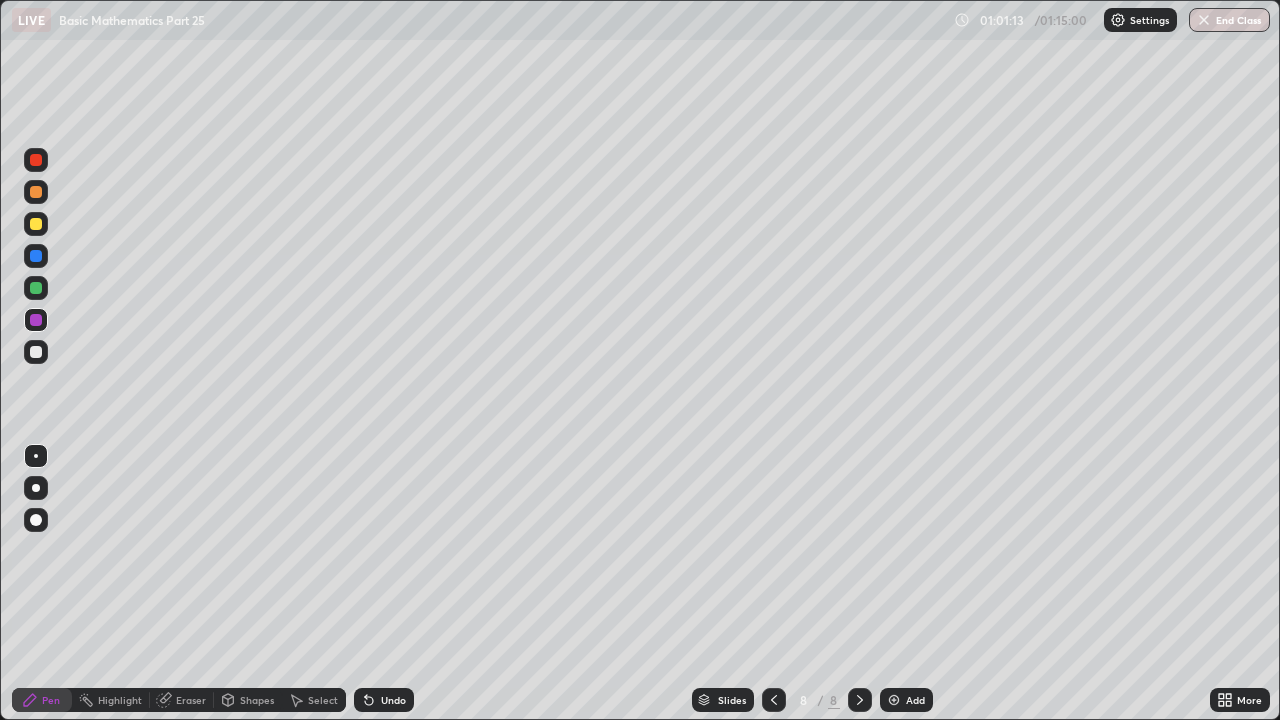 click on "Undo" at bounding box center [384, 700] 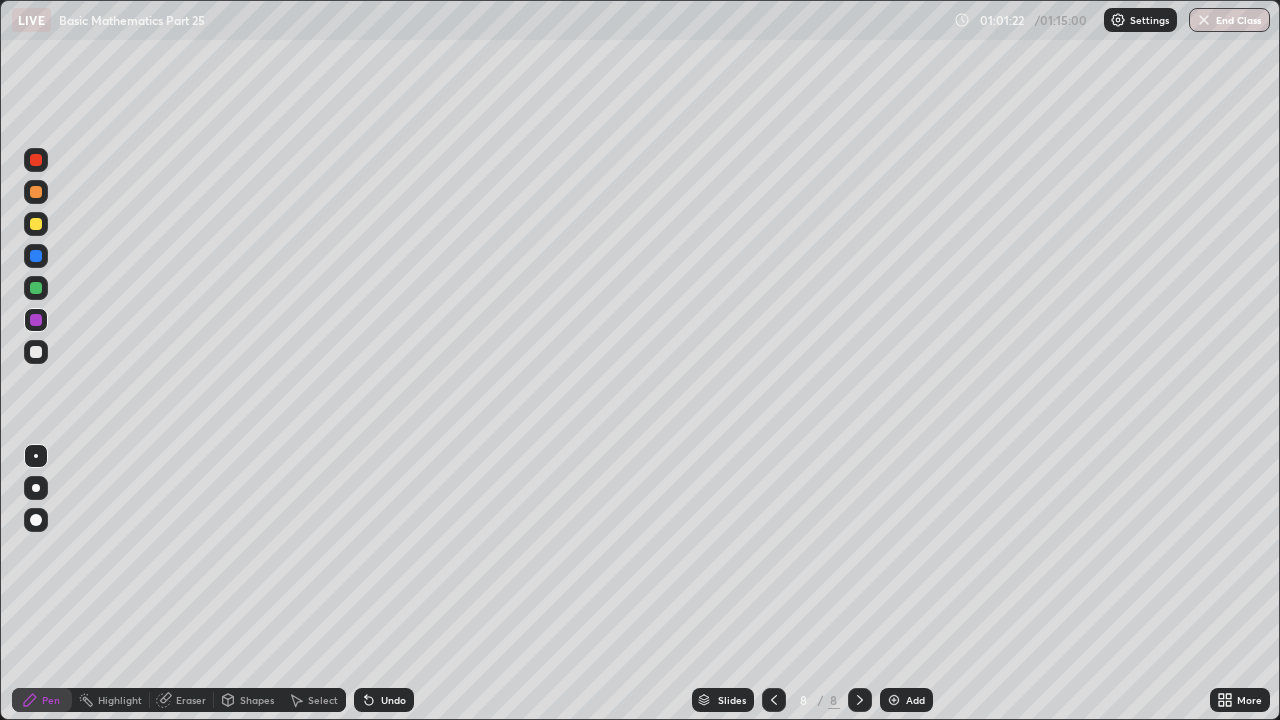 click at bounding box center [36, 352] 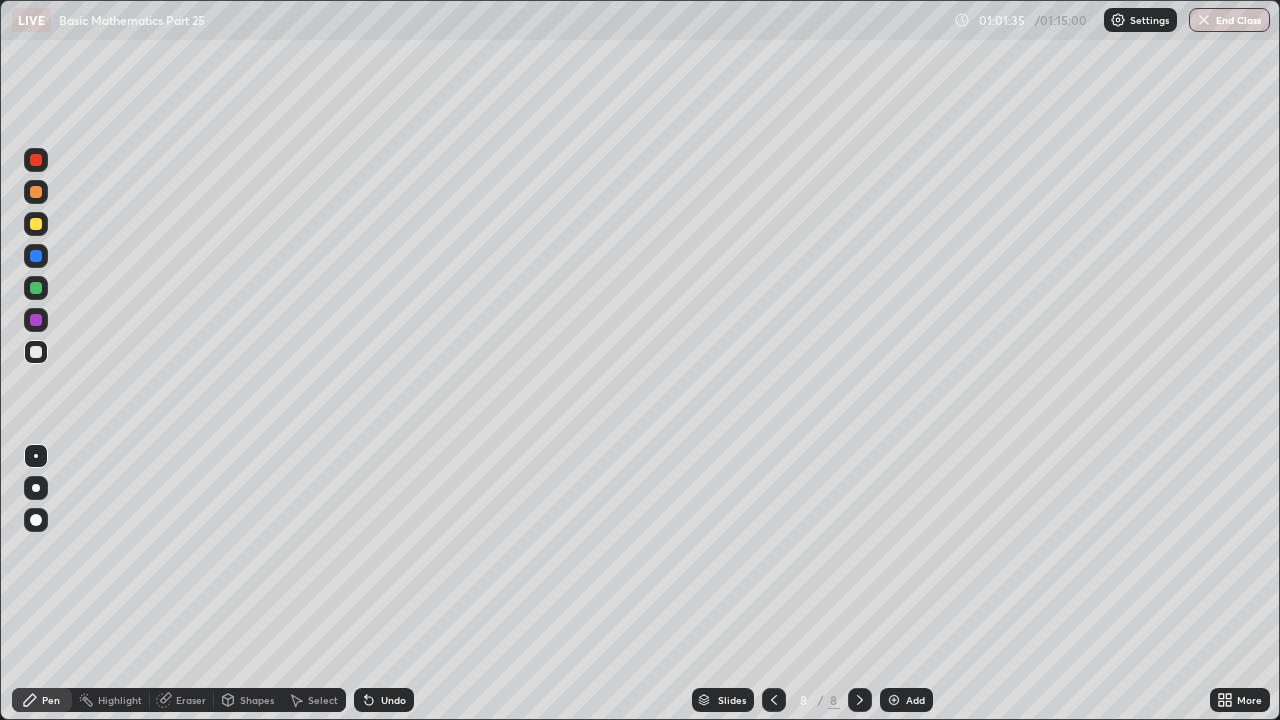 click at bounding box center [36, 352] 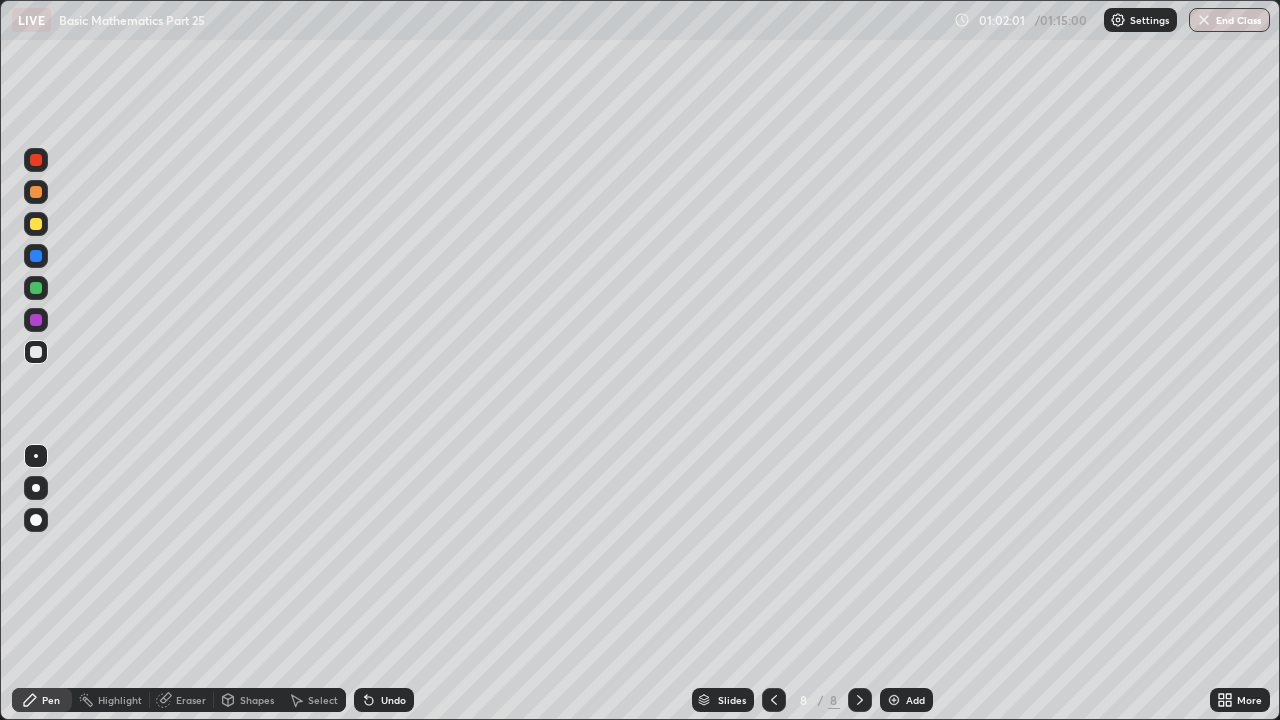 click on "Eraser" at bounding box center [191, 700] 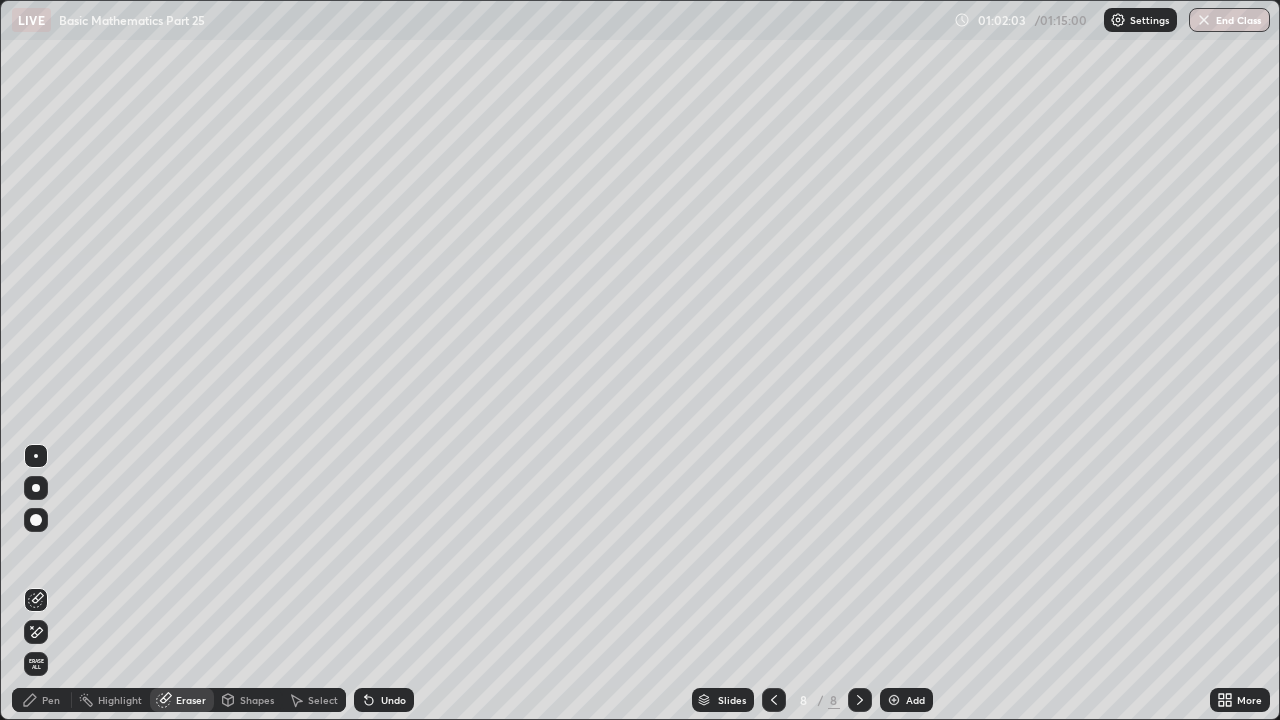 click on "Pen" at bounding box center [51, 700] 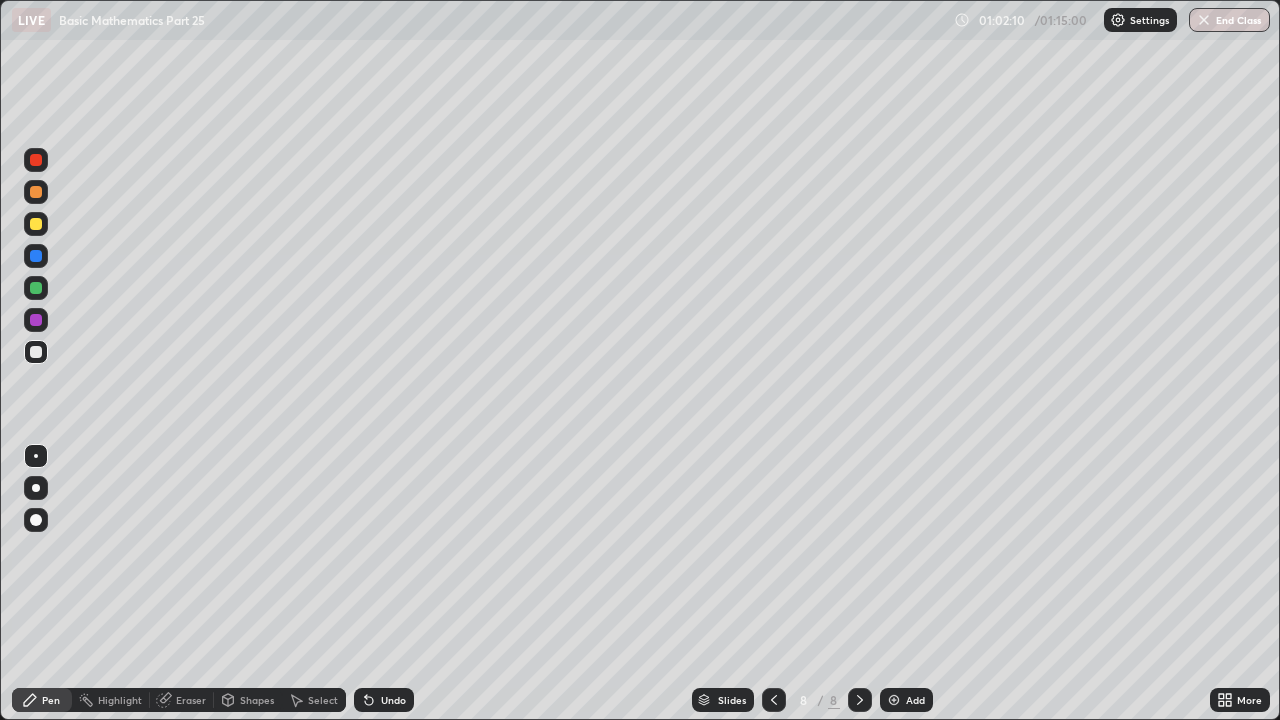 click at bounding box center [36, 320] 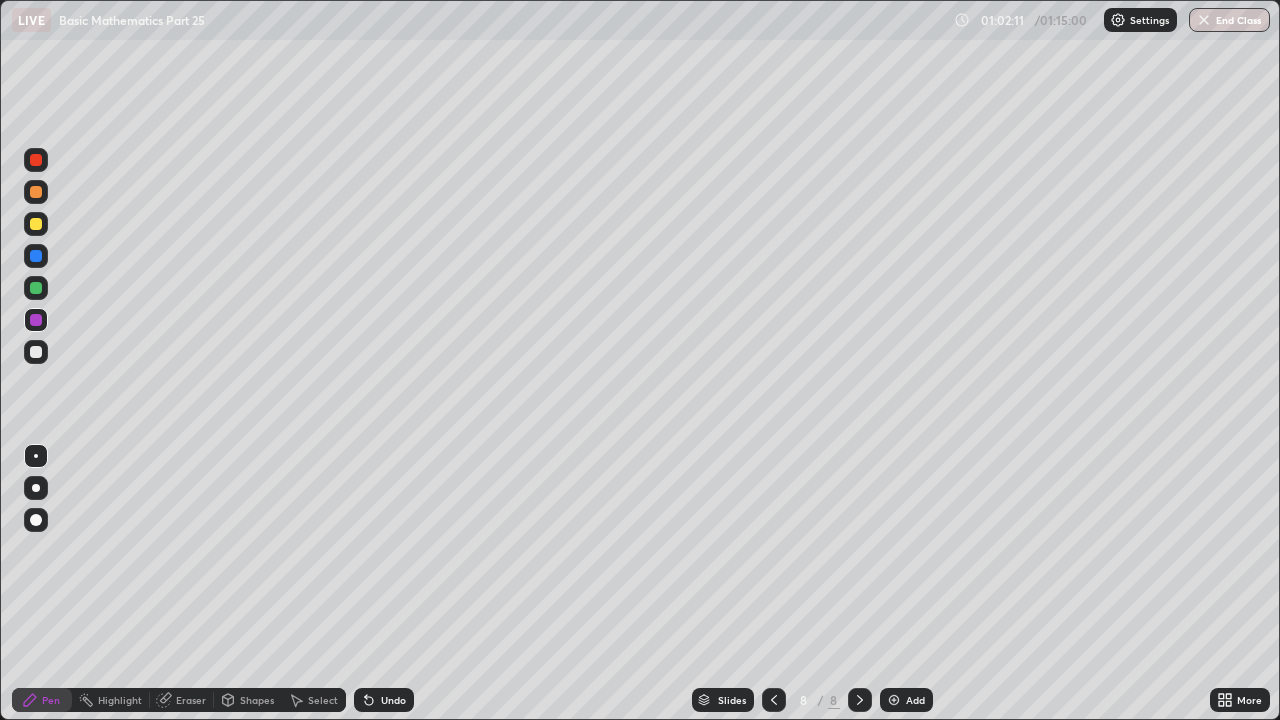 click at bounding box center (36, 288) 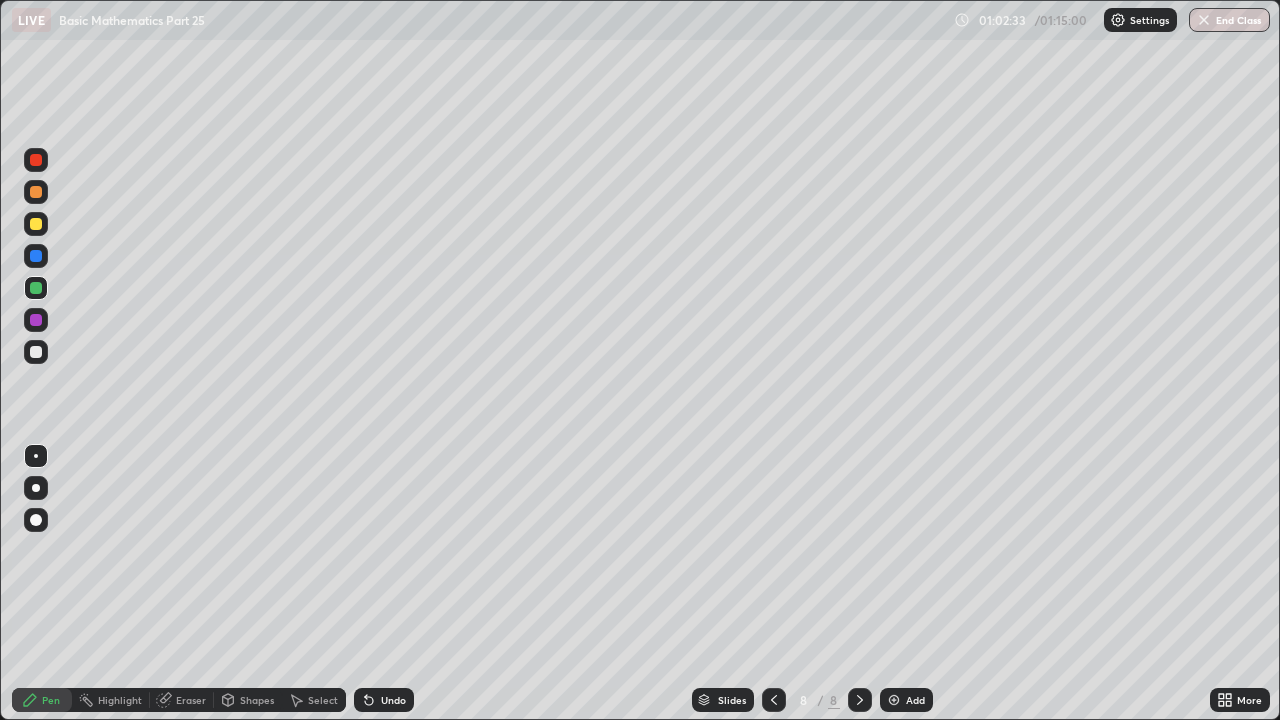 click at bounding box center [36, 320] 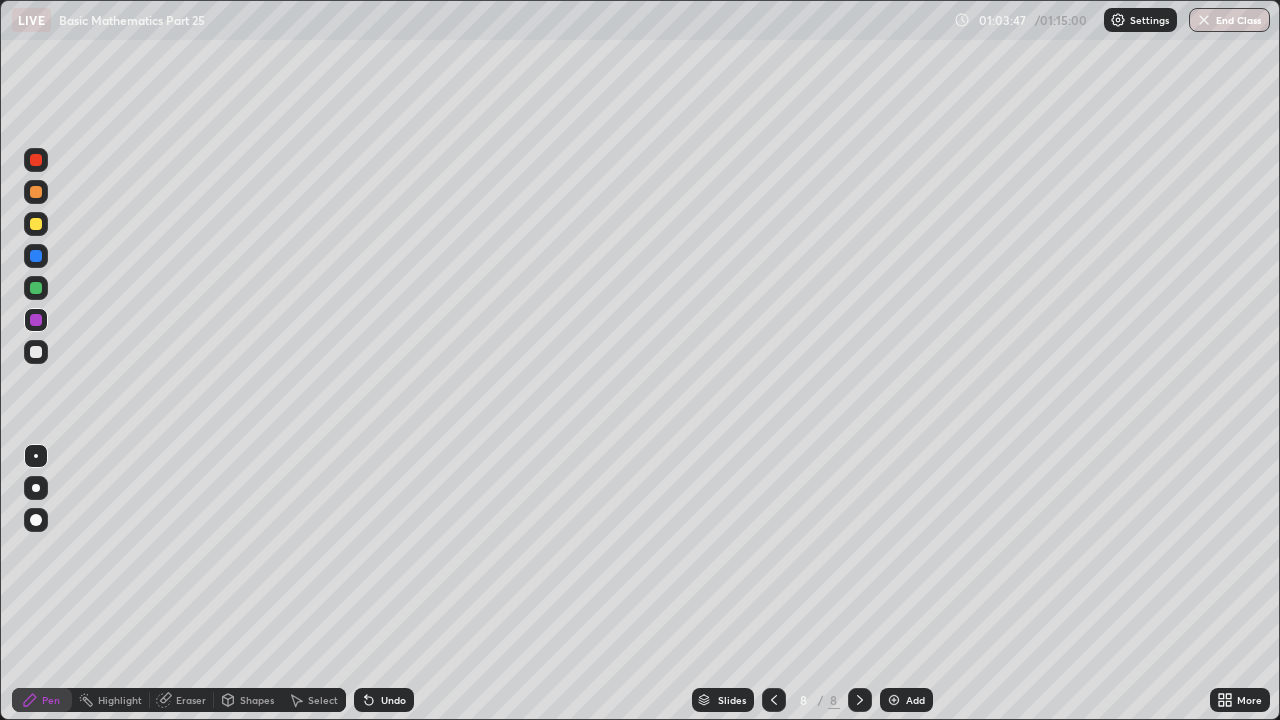 click at bounding box center (36, 352) 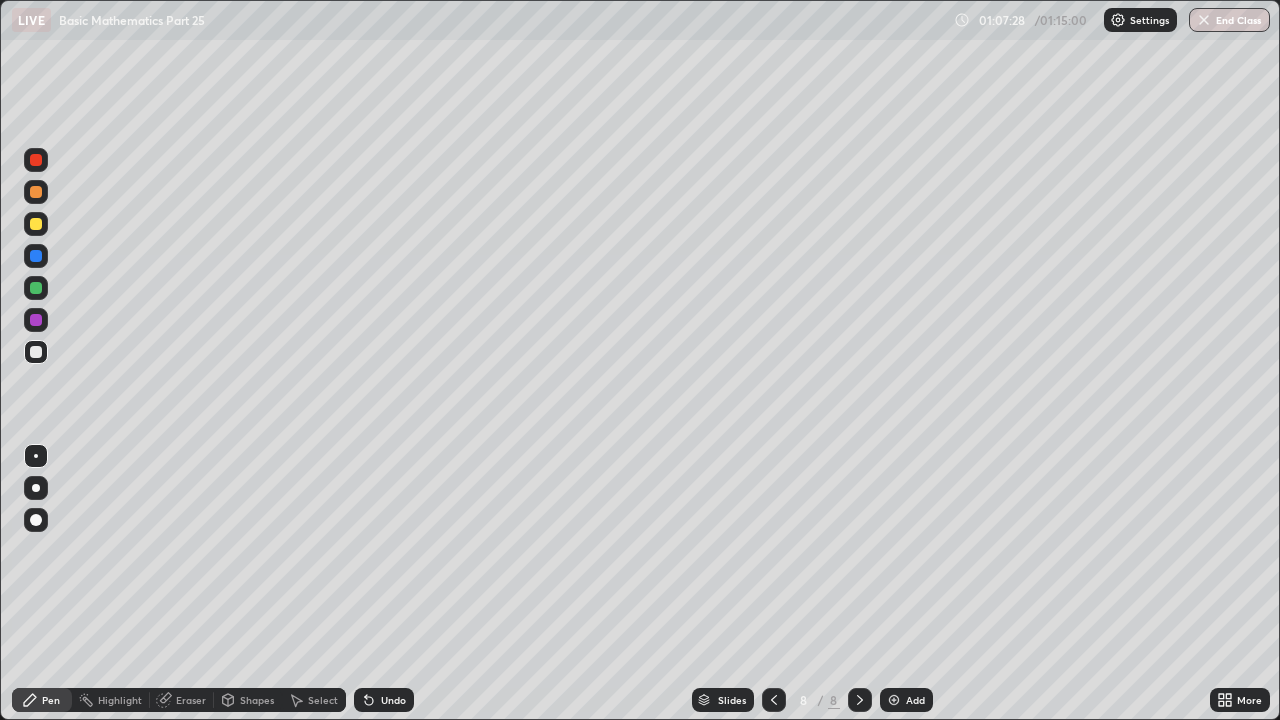 click at bounding box center [894, 700] 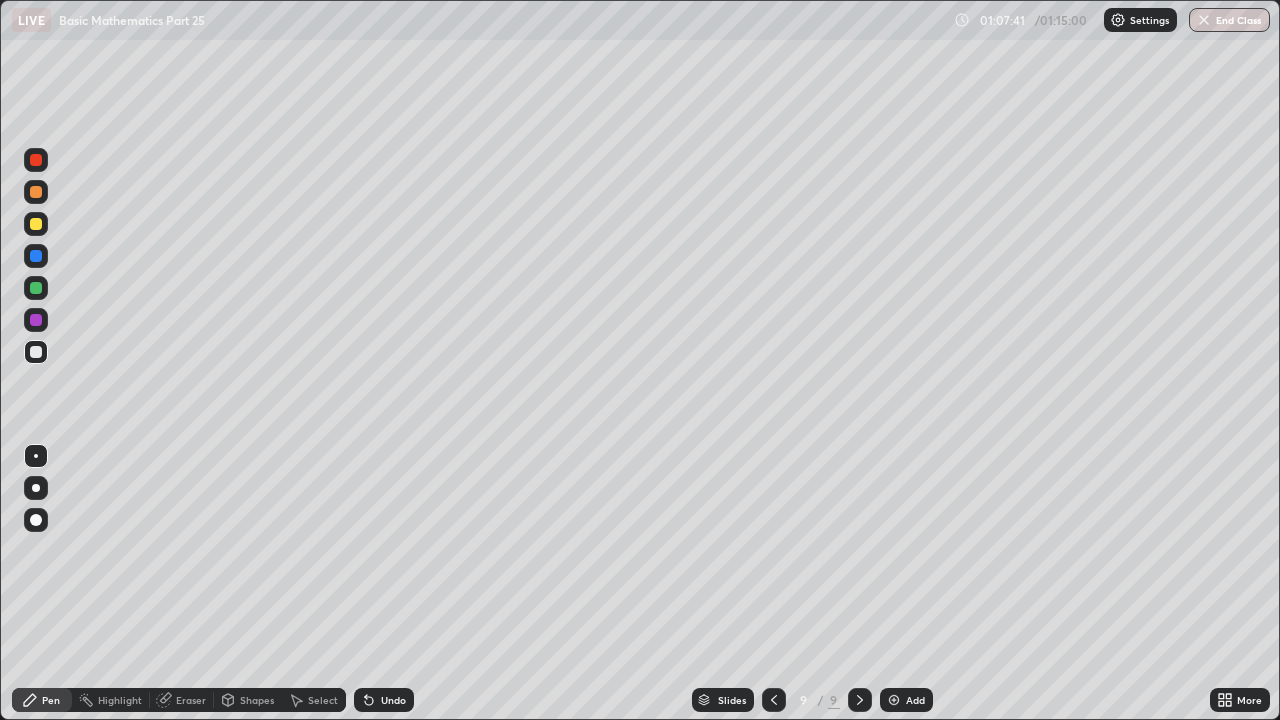 click on "Shapes" at bounding box center (257, 700) 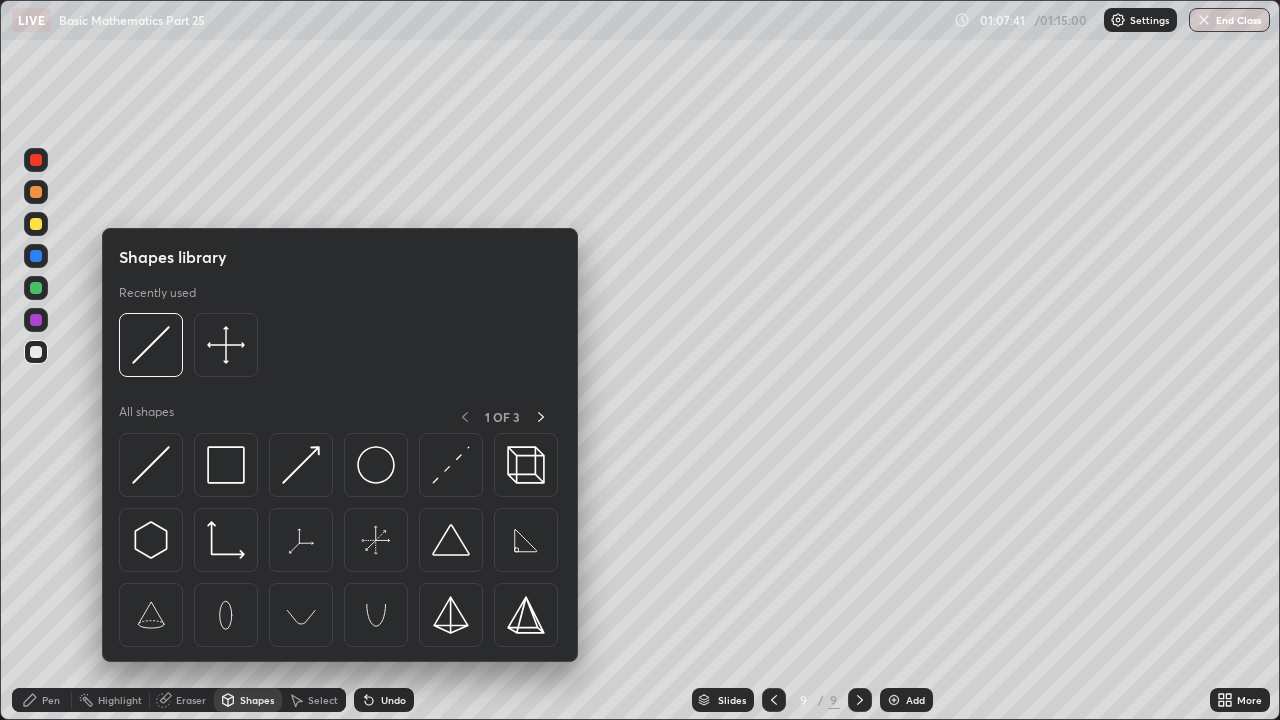 click on "Eraser" at bounding box center (191, 700) 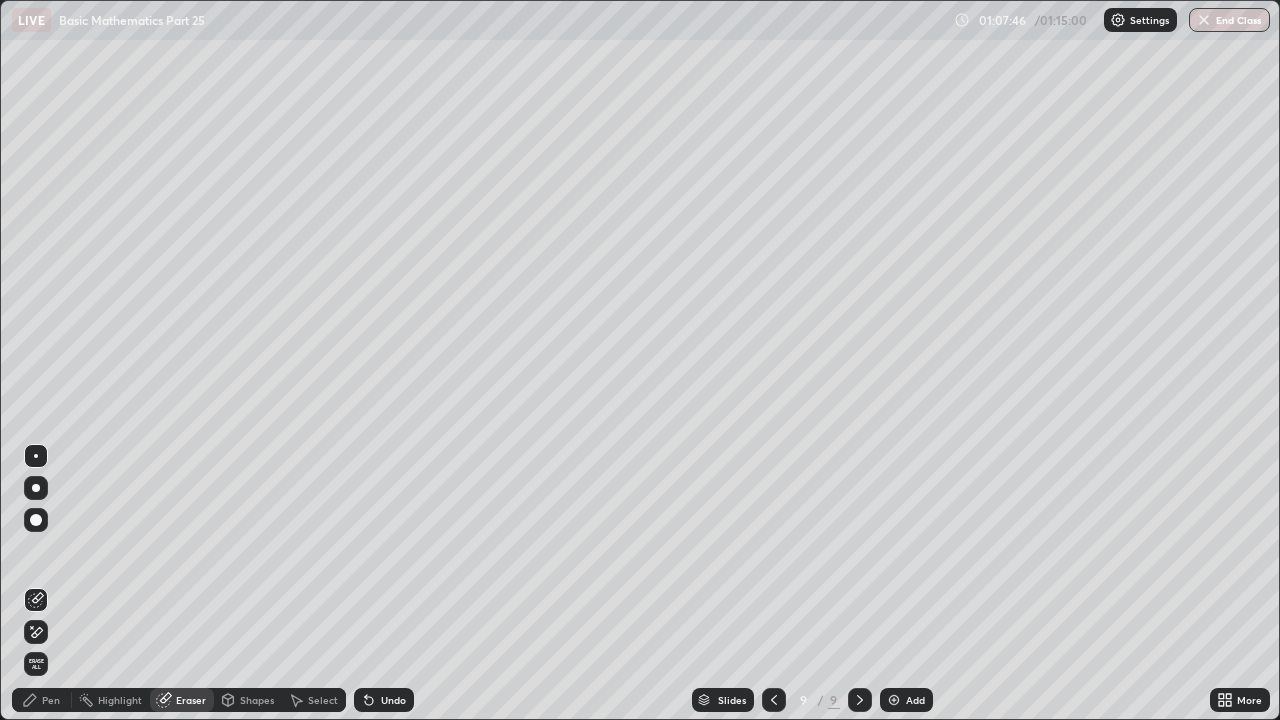 click on "Pen" at bounding box center [51, 700] 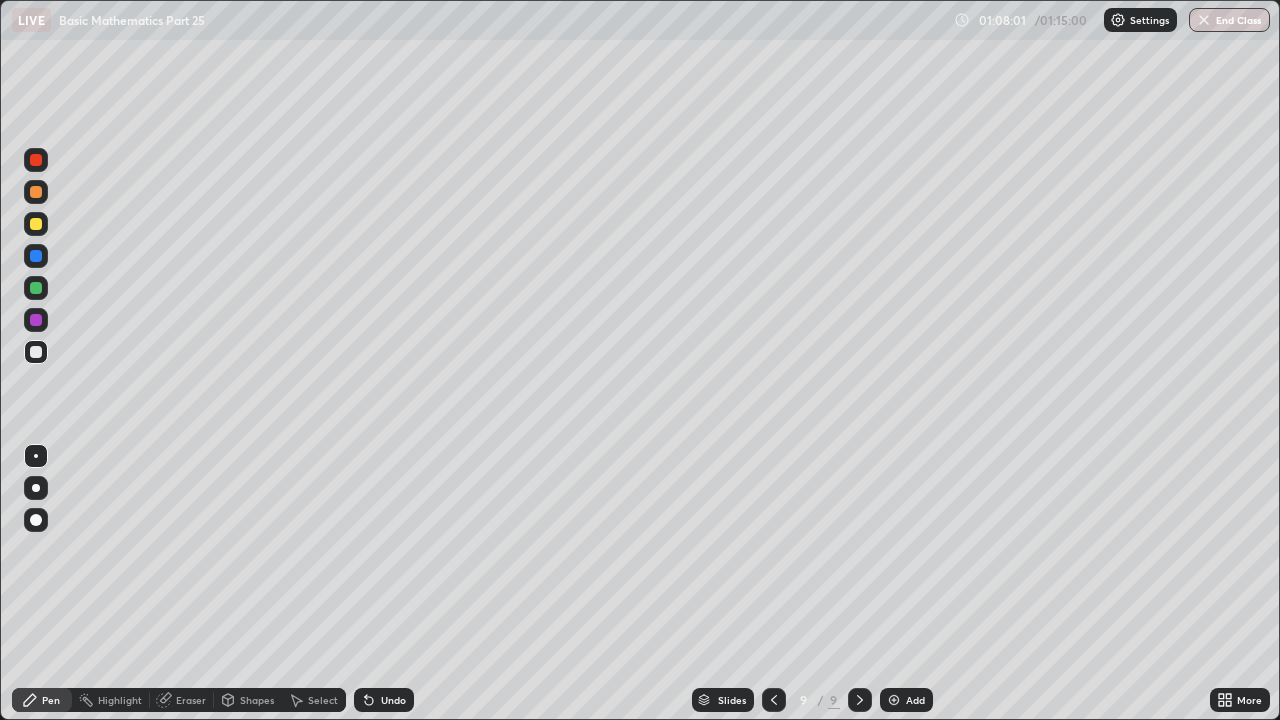 click 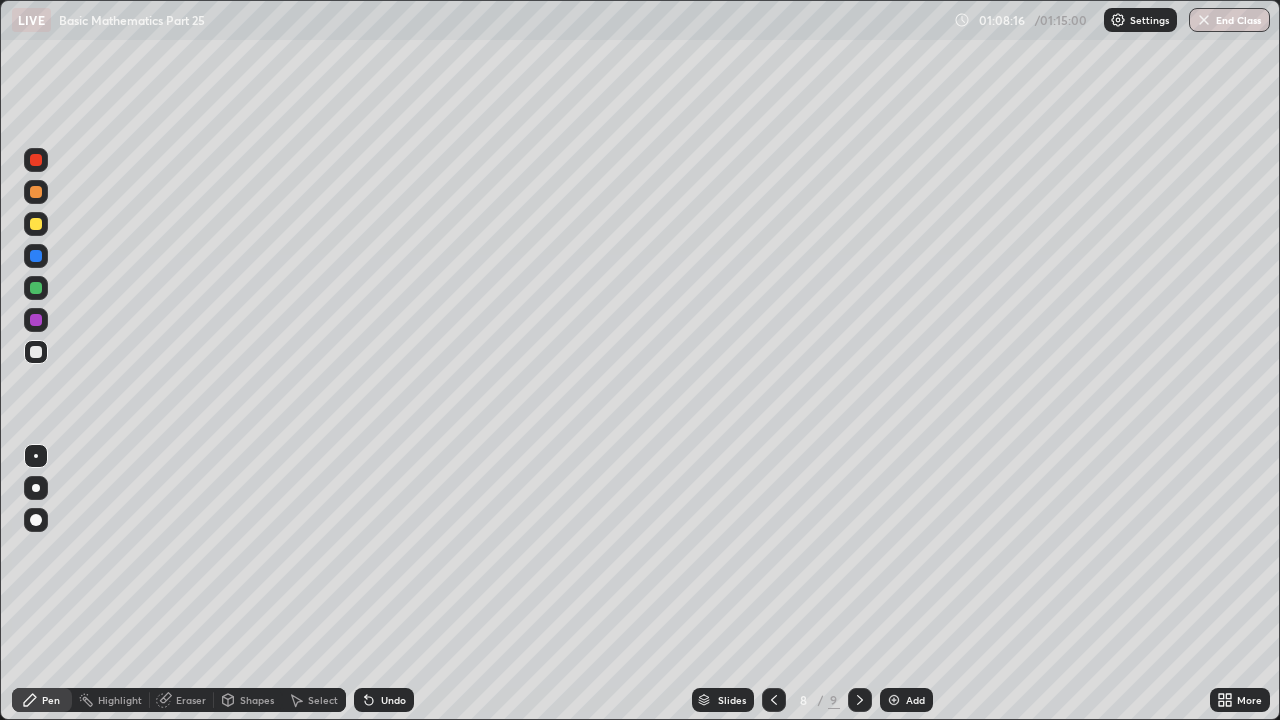 click 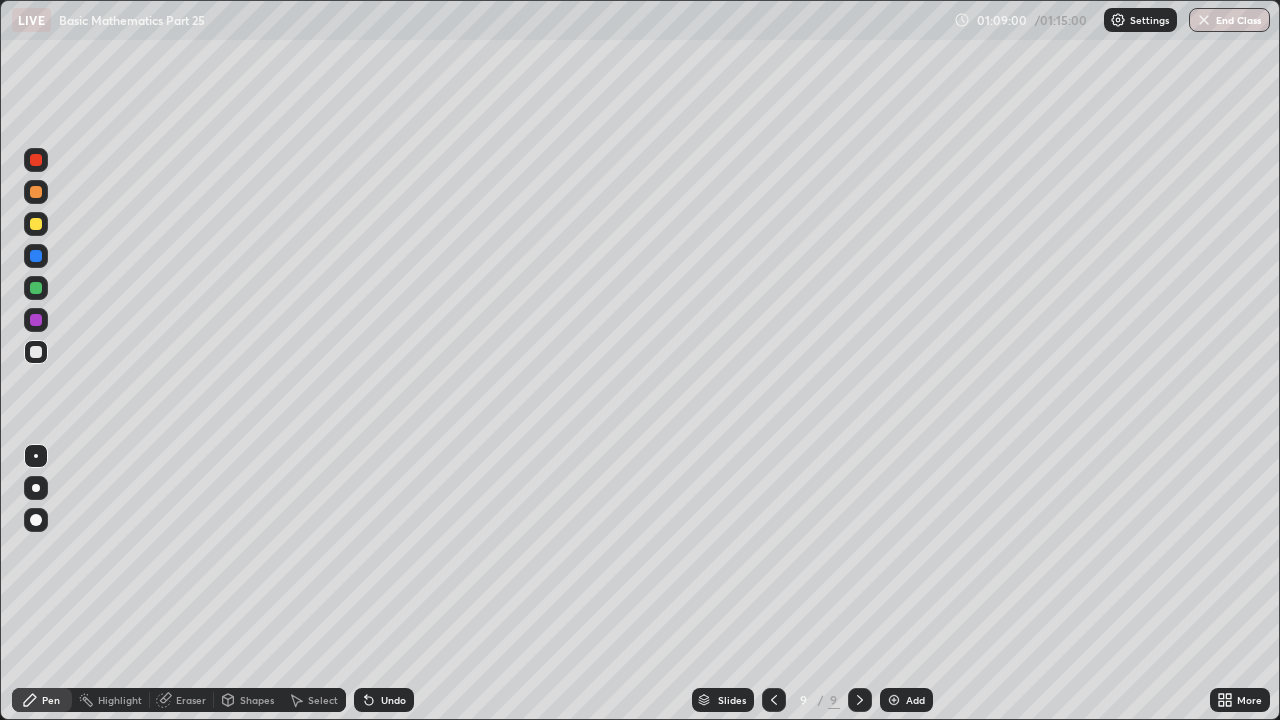 click at bounding box center (36, 320) 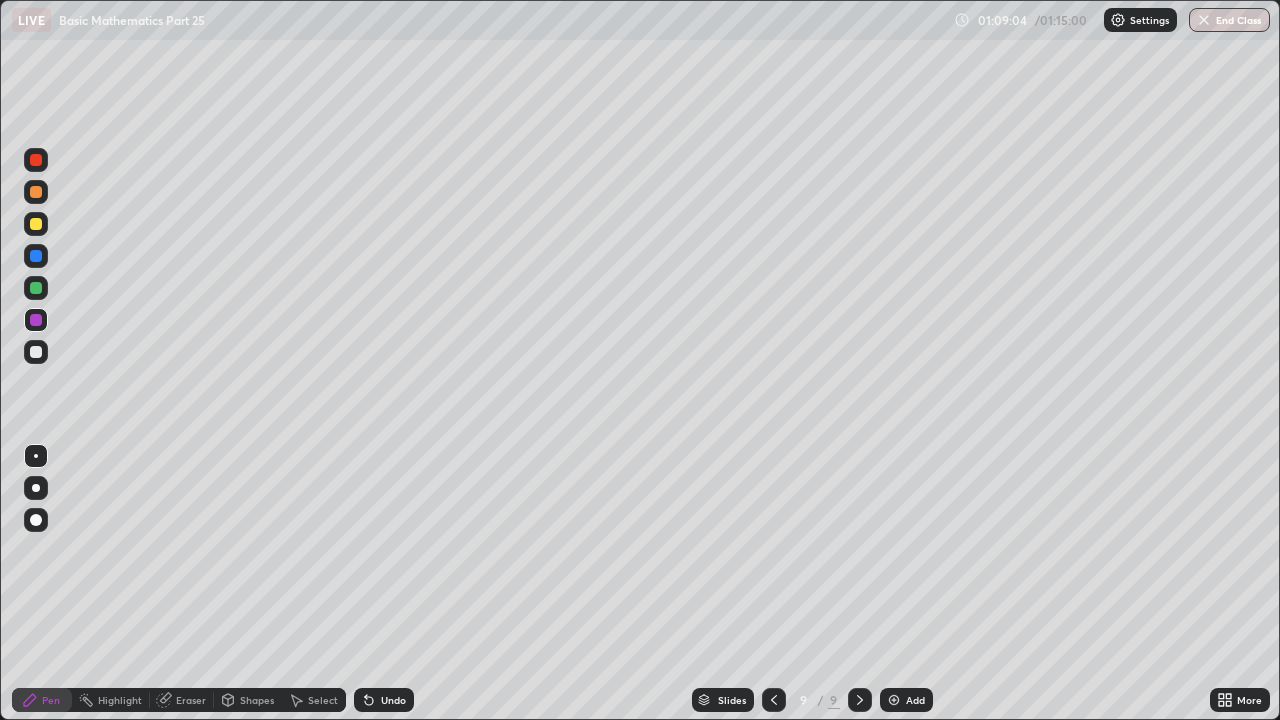 click at bounding box center [36, 352] 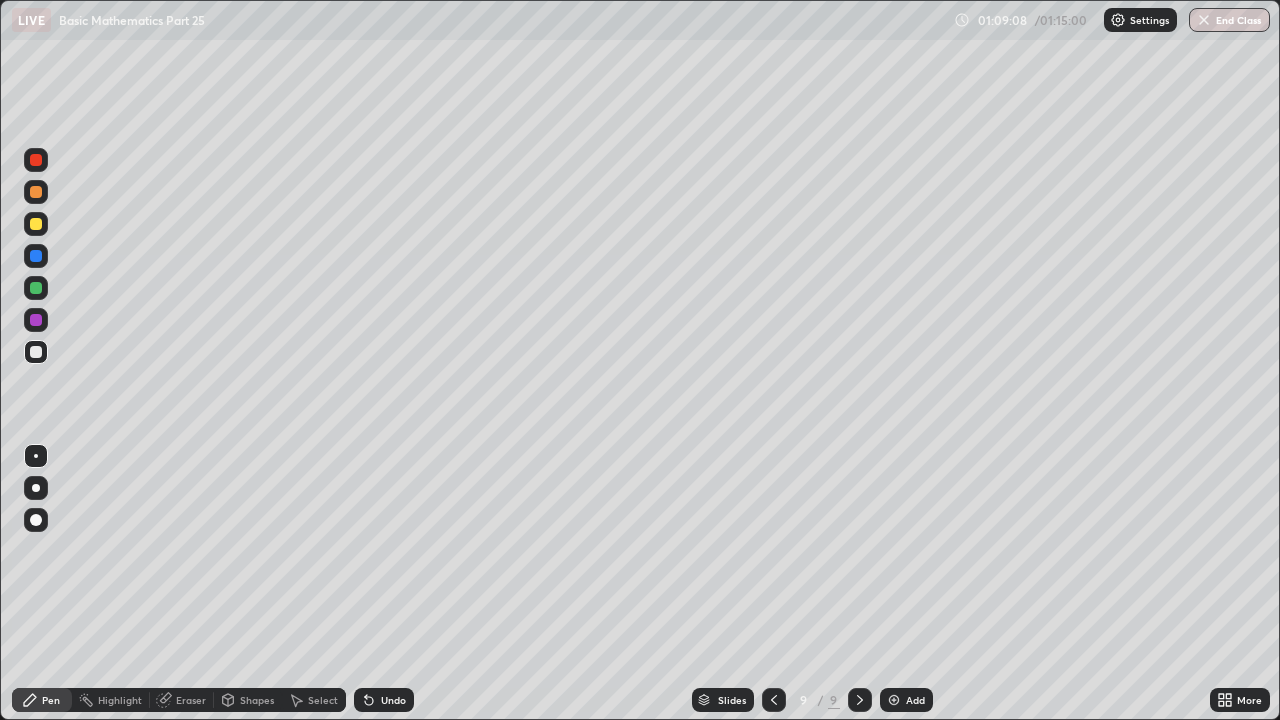 click 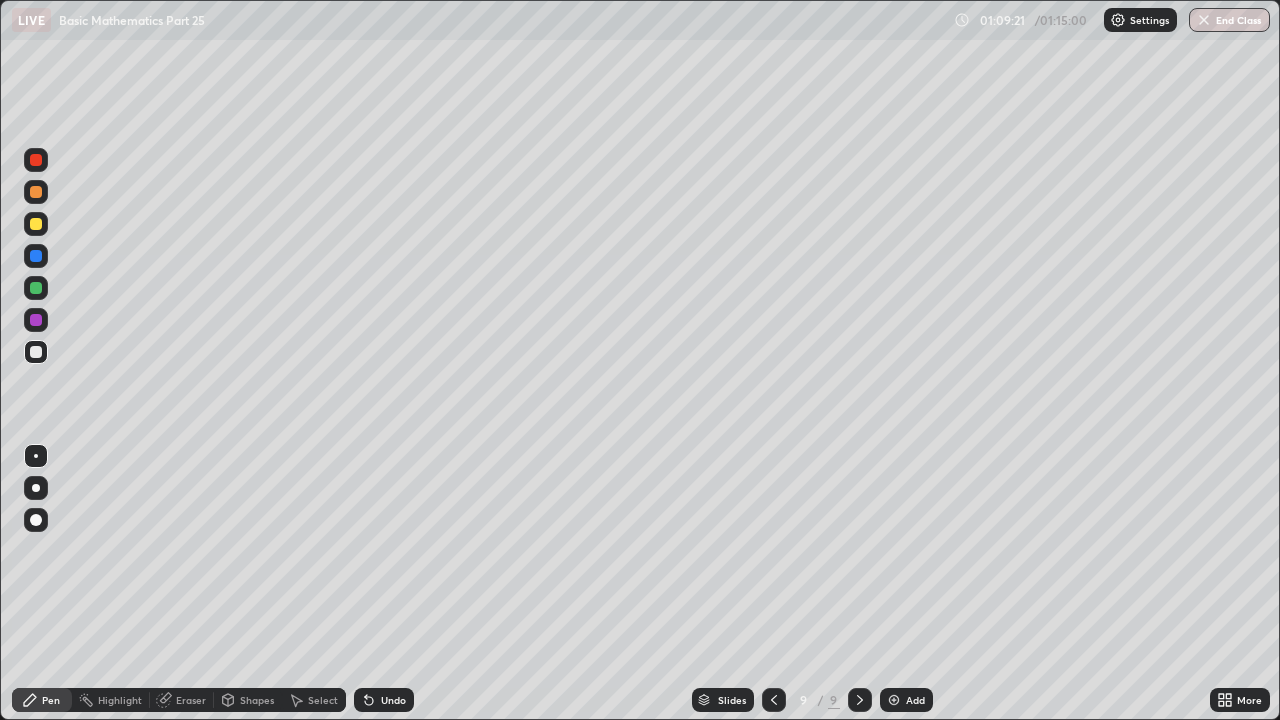 click at bounding box center (36, 288) 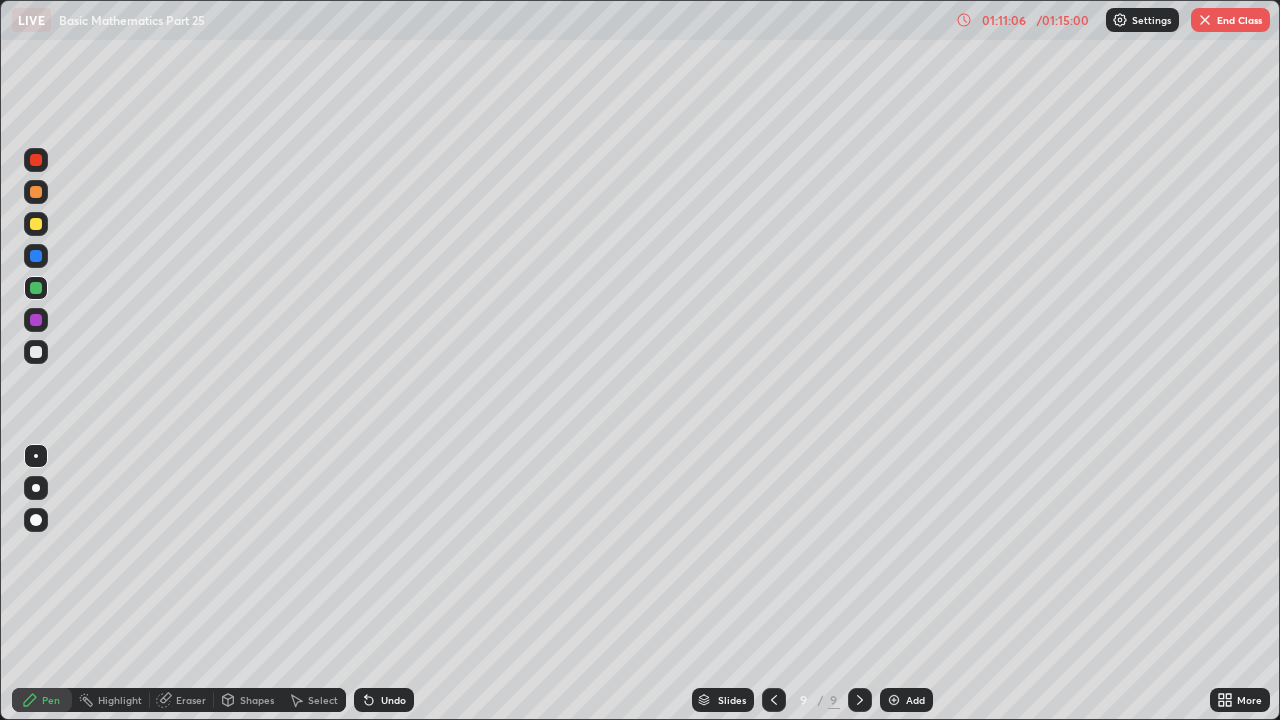 click on "Undo" at bounding box center [393, 700] 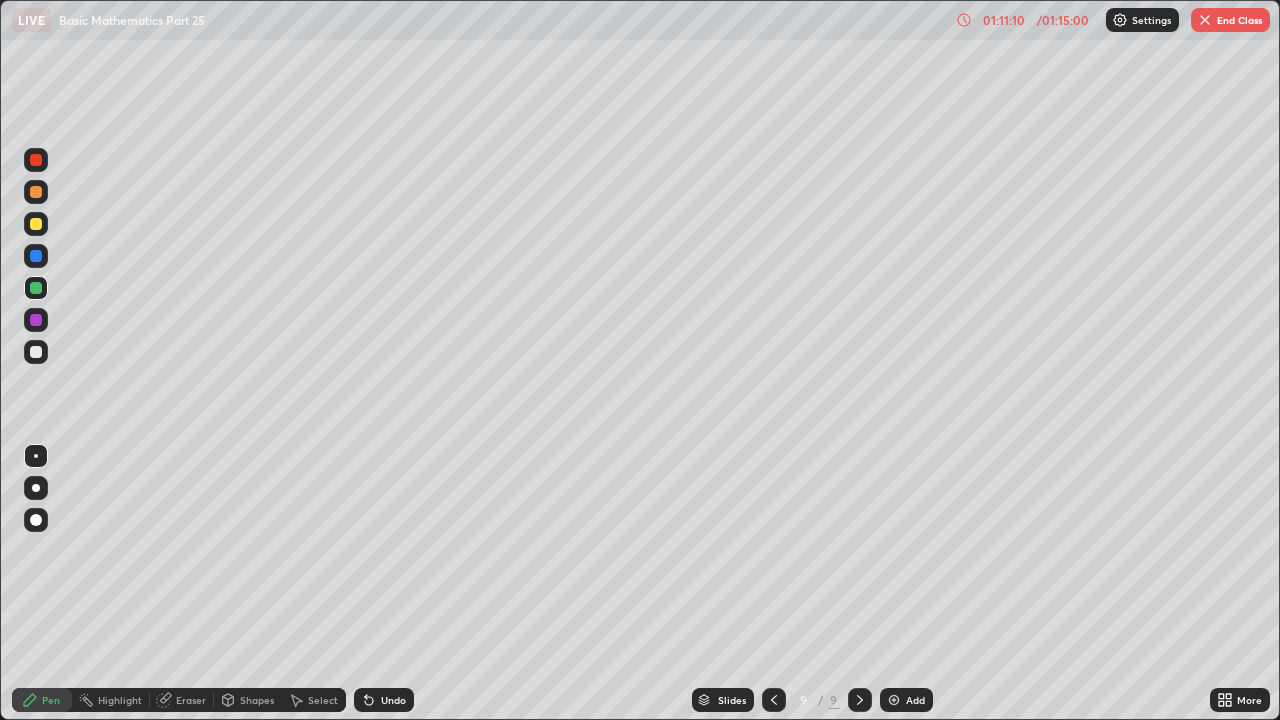 click on "Undo" at bounding box center (393, 700) 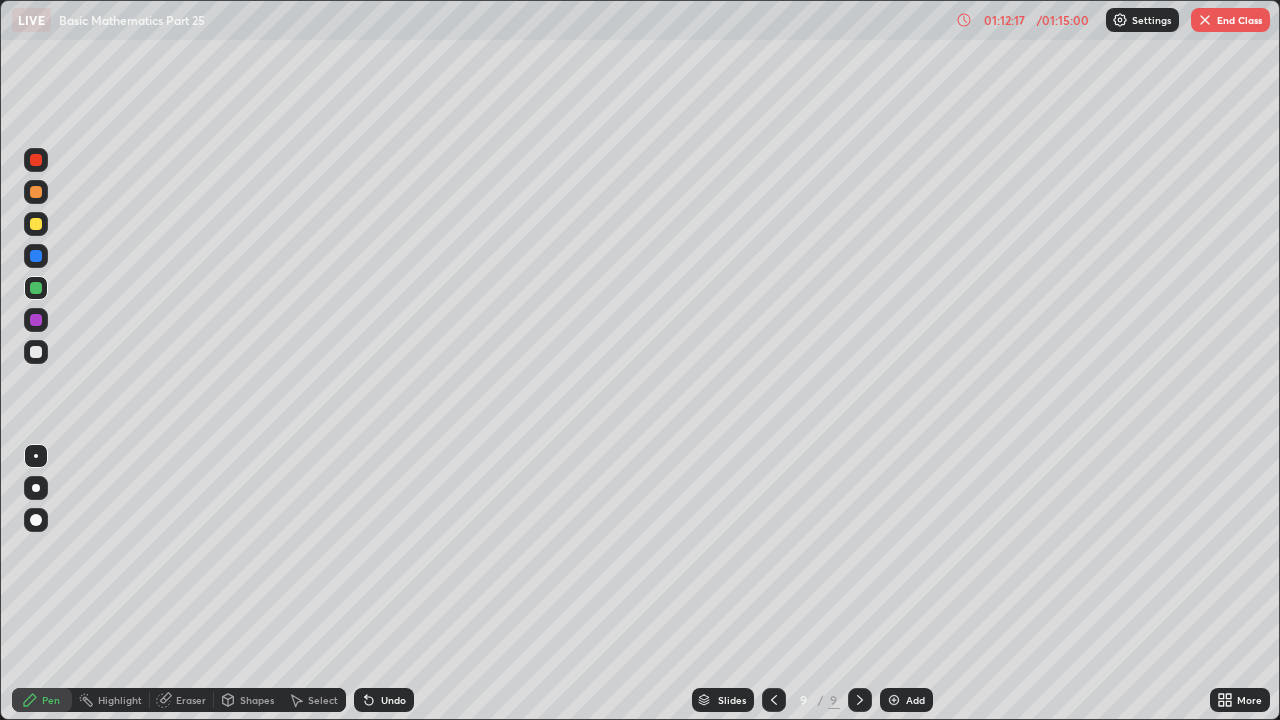click at bounding box center [1205, 20] 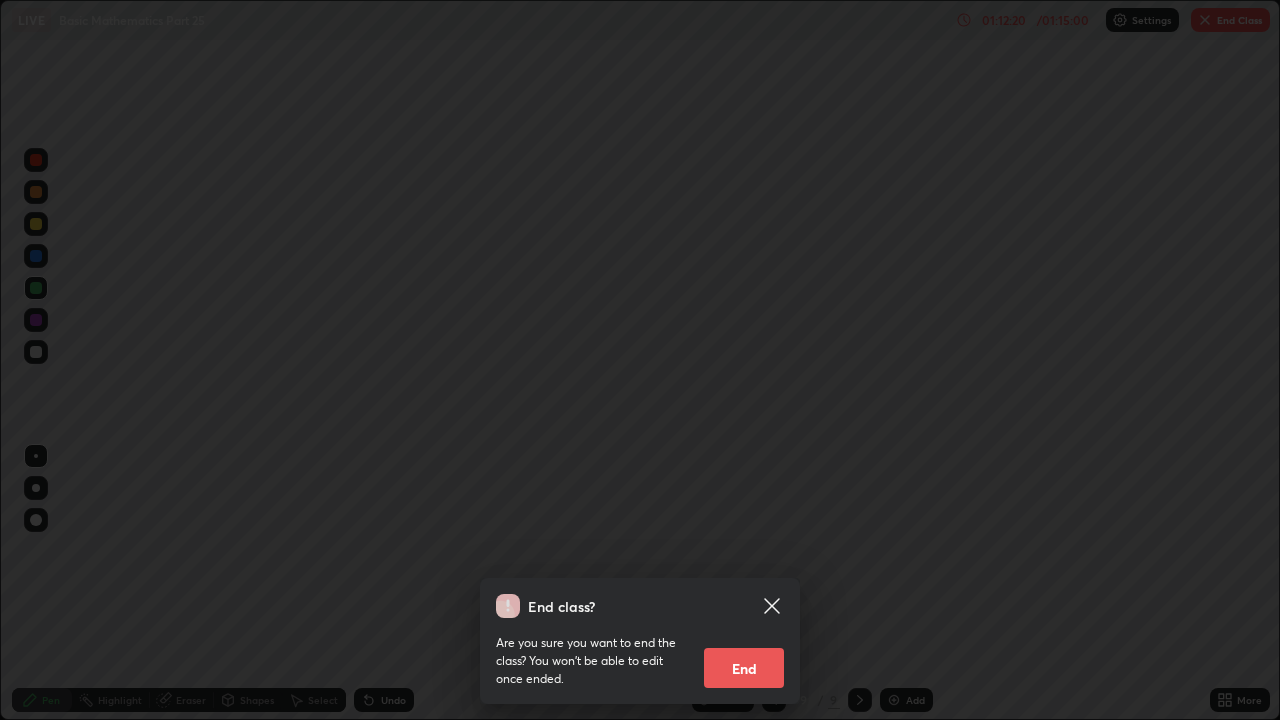 click on "End" at bounding box center (744, 668) 